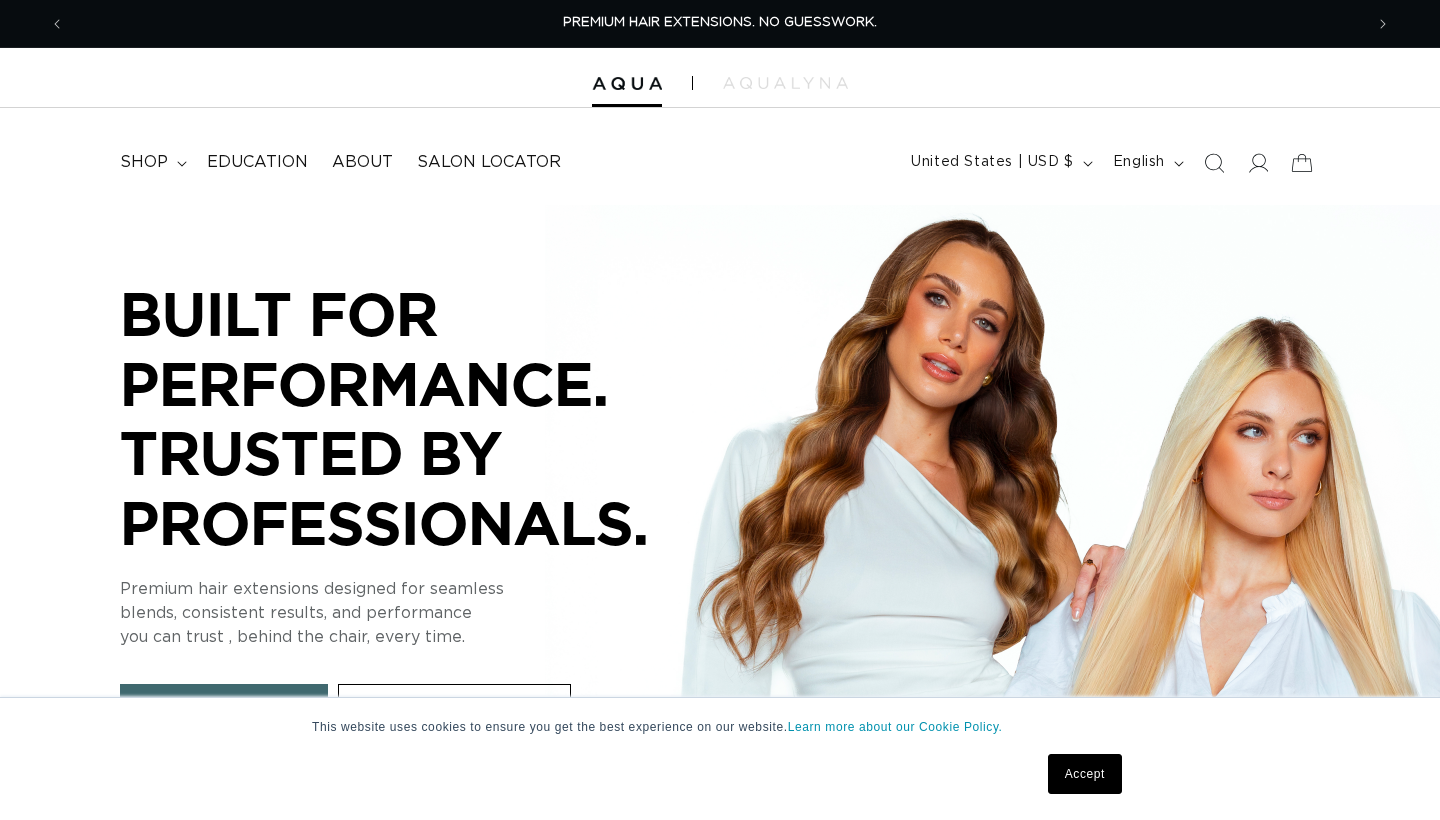 scroll, scrollTop: 0, scrollLeft: 0, axis: both 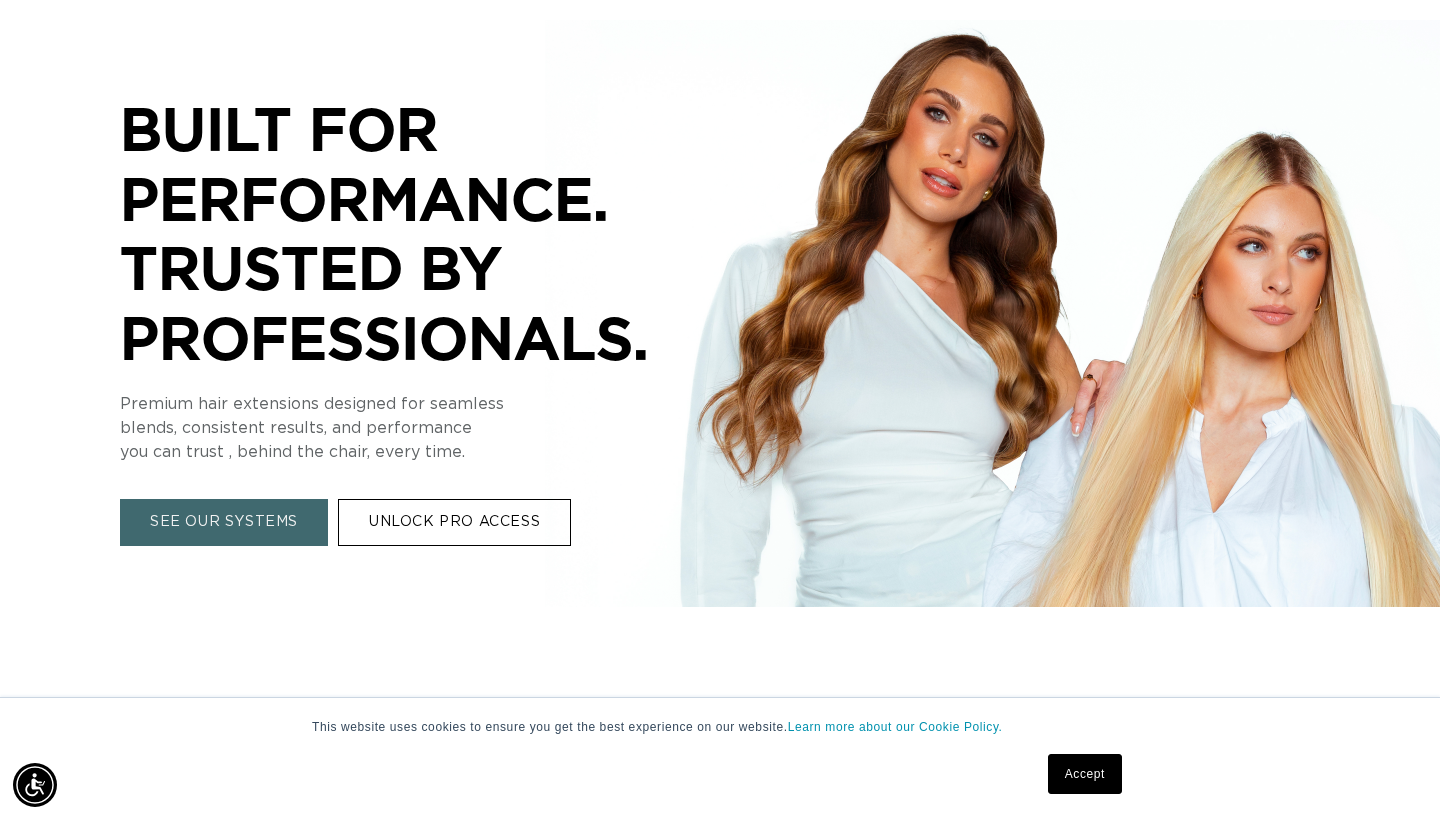 click on "Accept" at bounding box center [1085, 774] 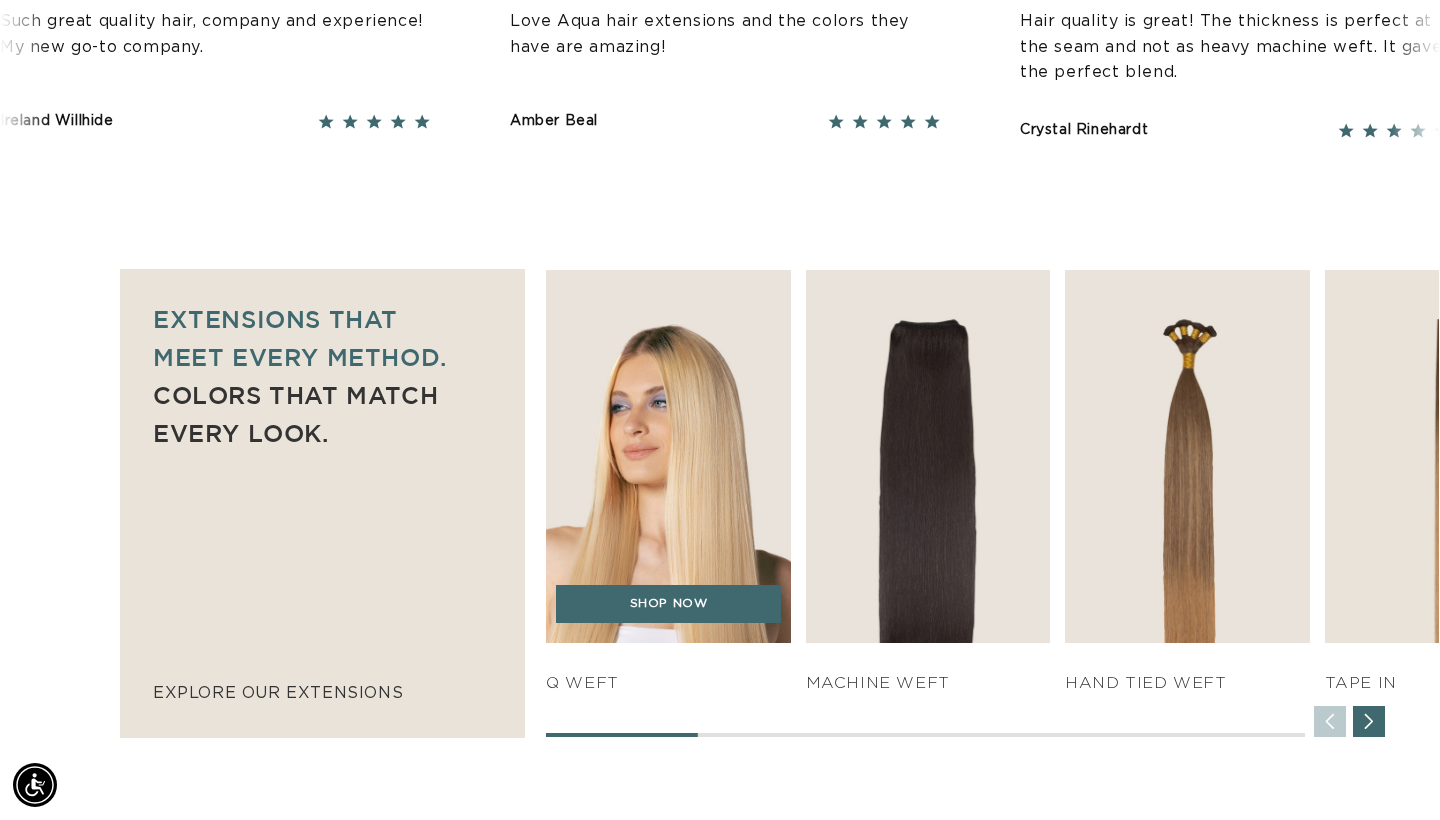 scroll, scrollTop: 932, scrollLeft: 6, axis: both 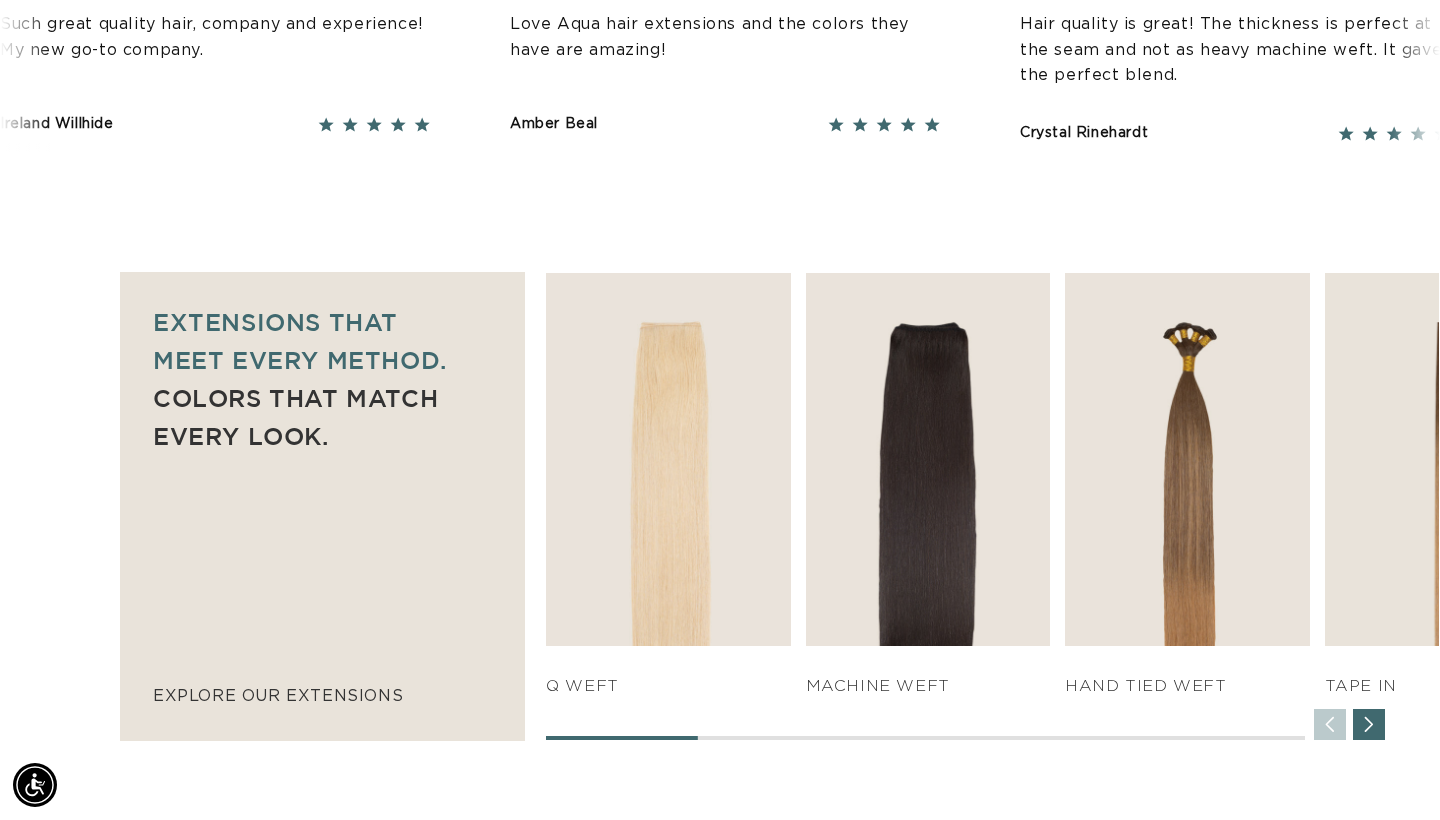 click at bounding box center [1369, 725] 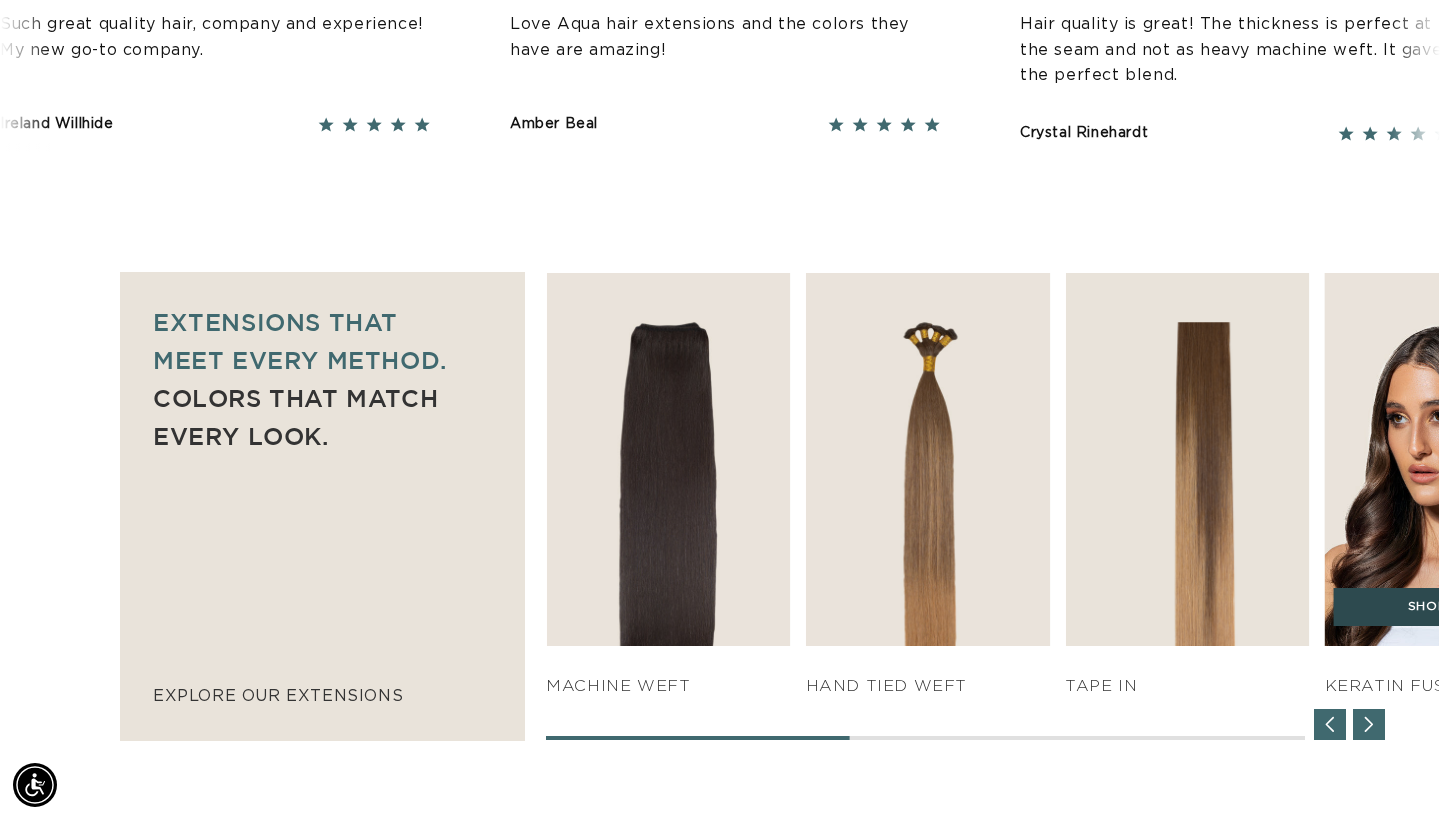 scroll, scrollTop: 0, scrollLeft: 0, axis: both 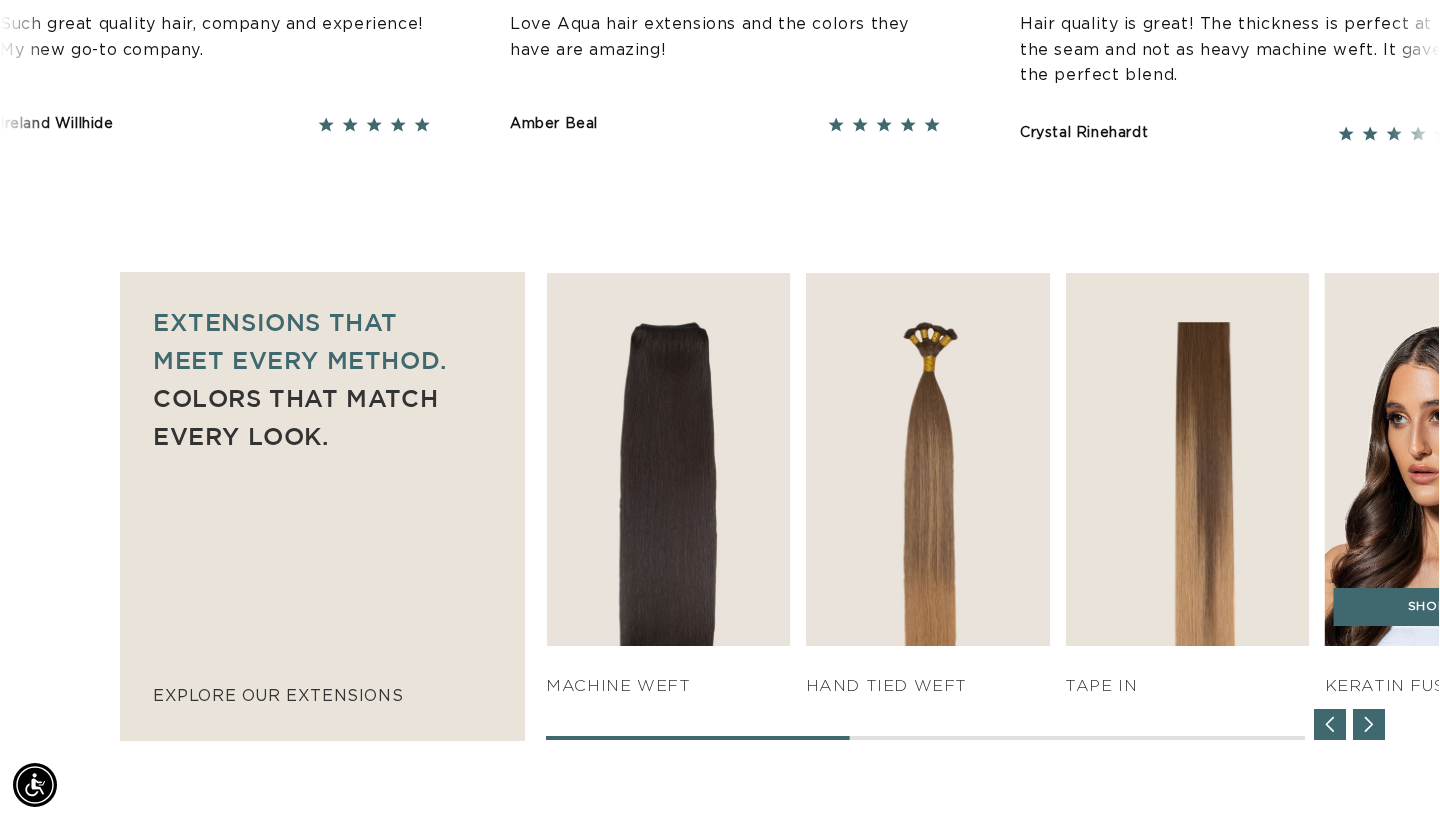 click at bounding box center (1446, 459) 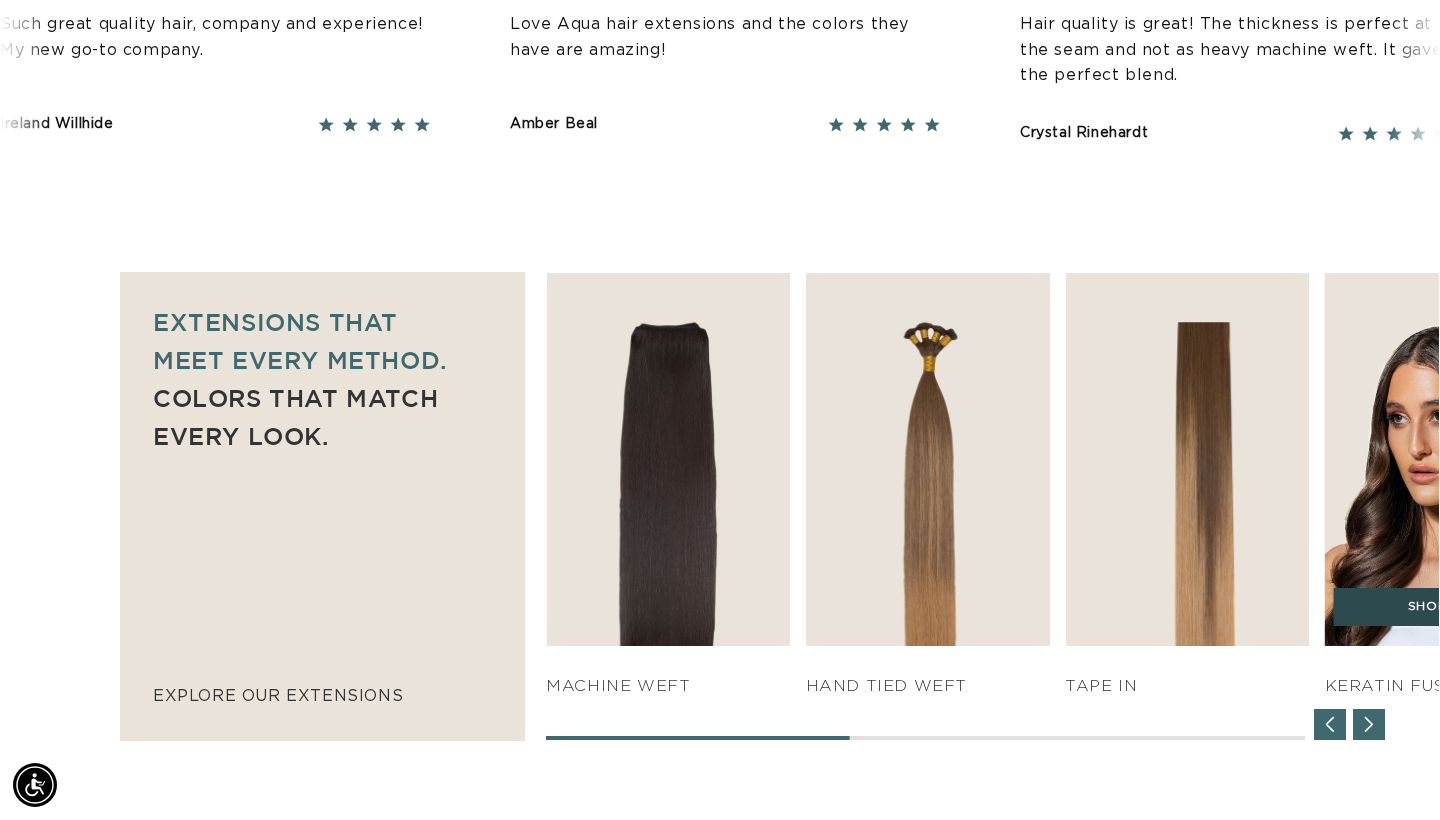 click on "SHOP NOW" at bounding box center [1447, 607] 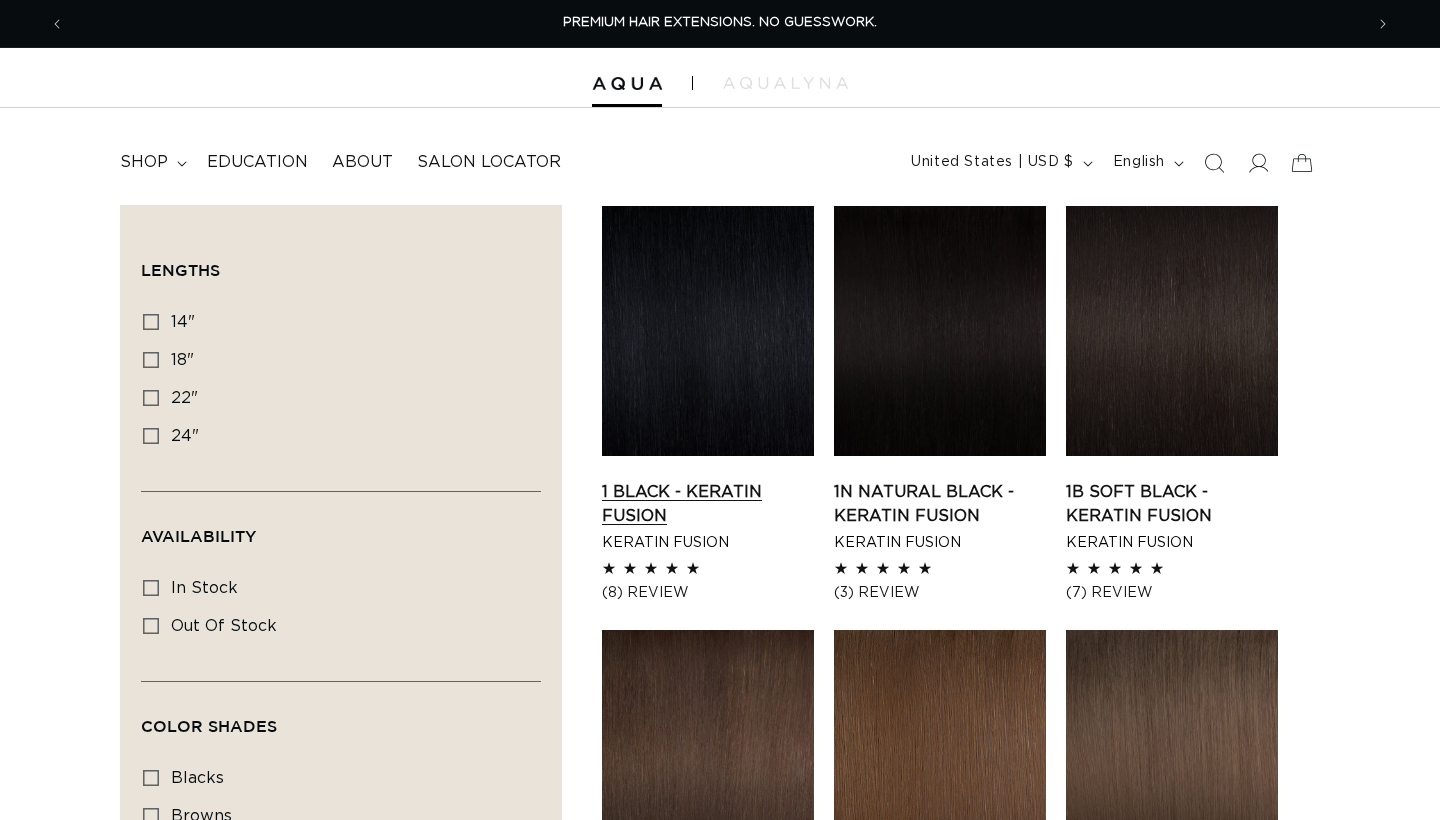 scroll, scrollTop: 0, scrollLeft: 0, axis: both 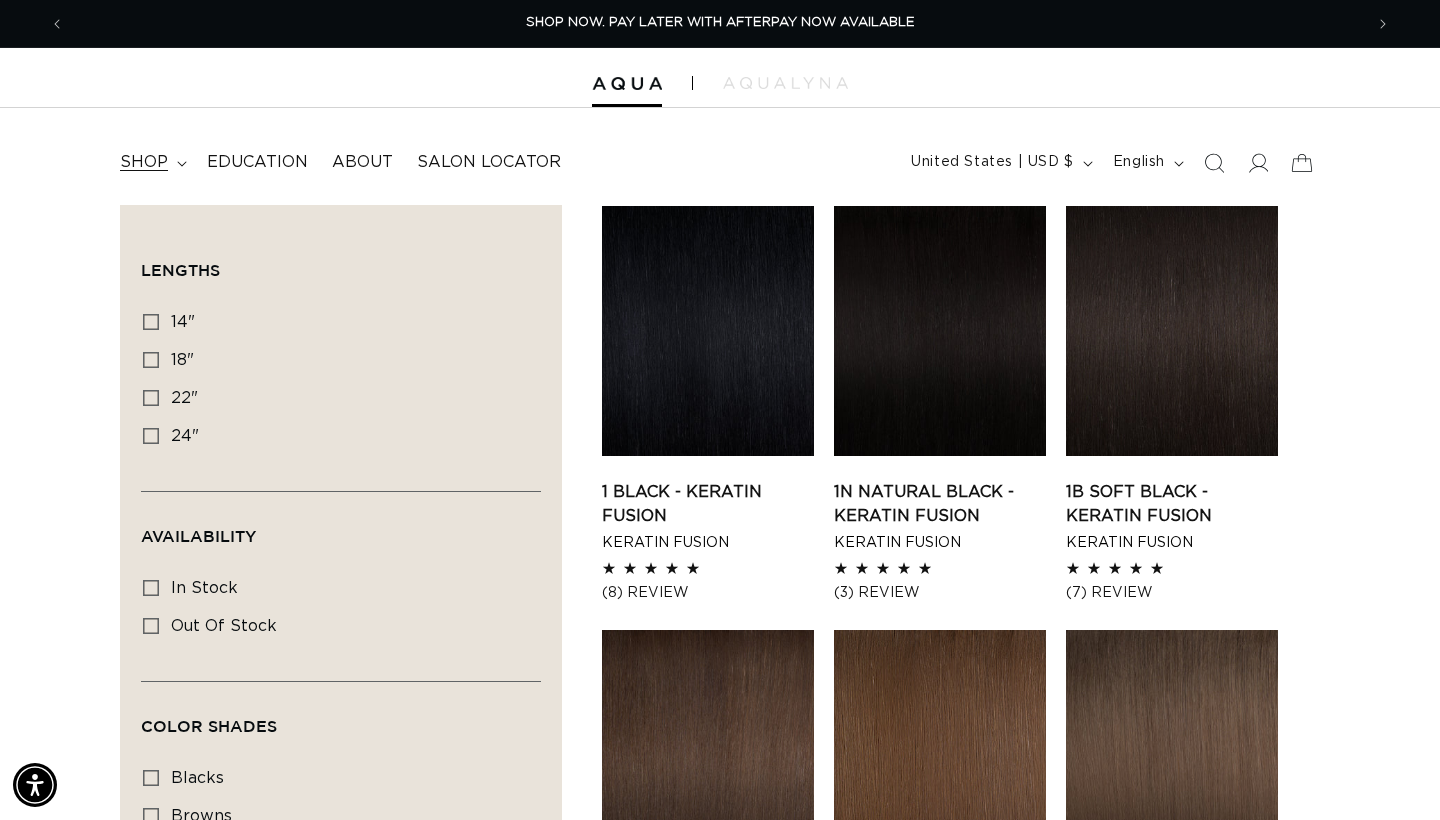 click on "shop" at bounding box center (144, 162) 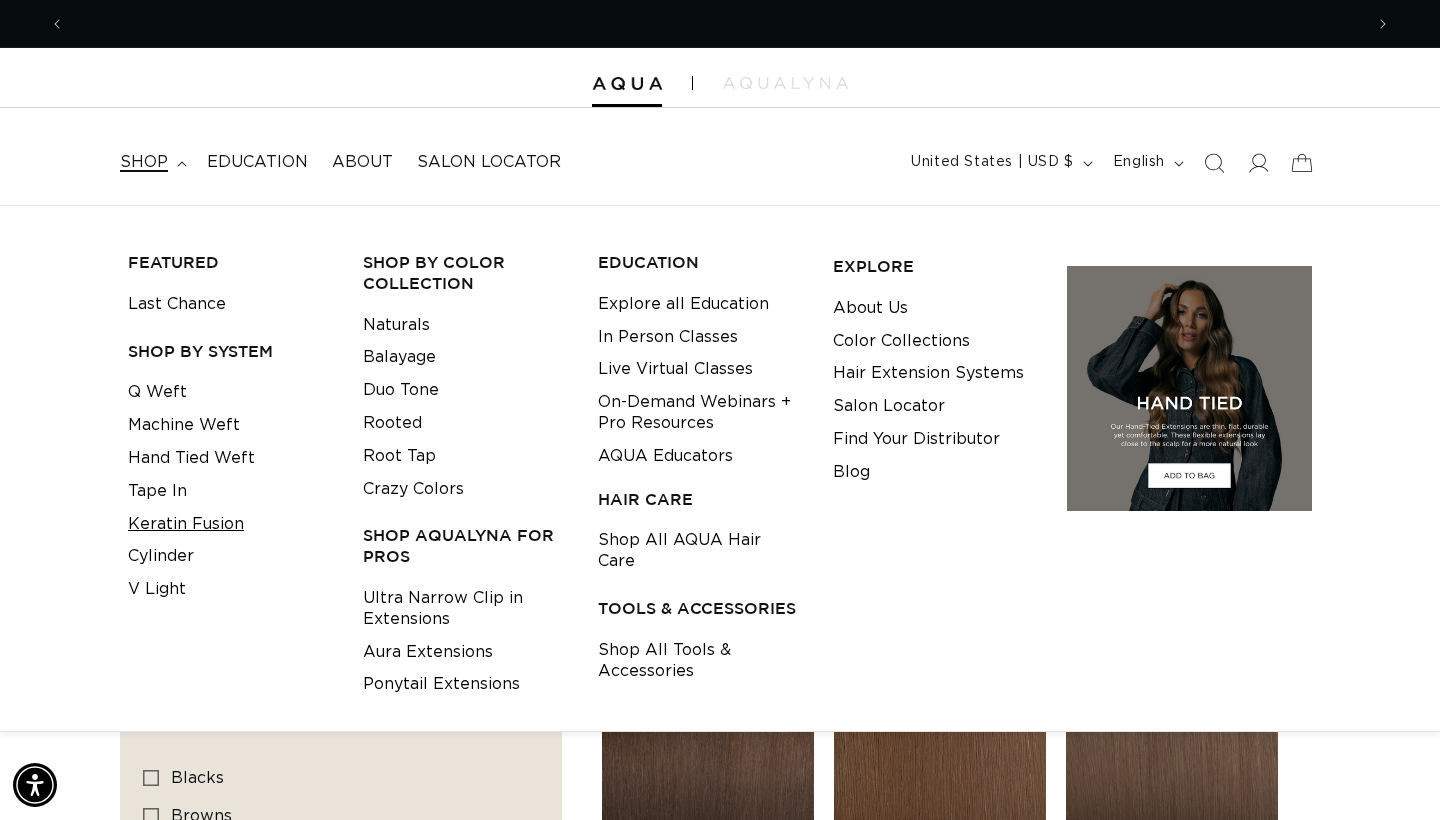 scroll, scrollTop: 0, scrollLeft: 2596, axis: horizontal 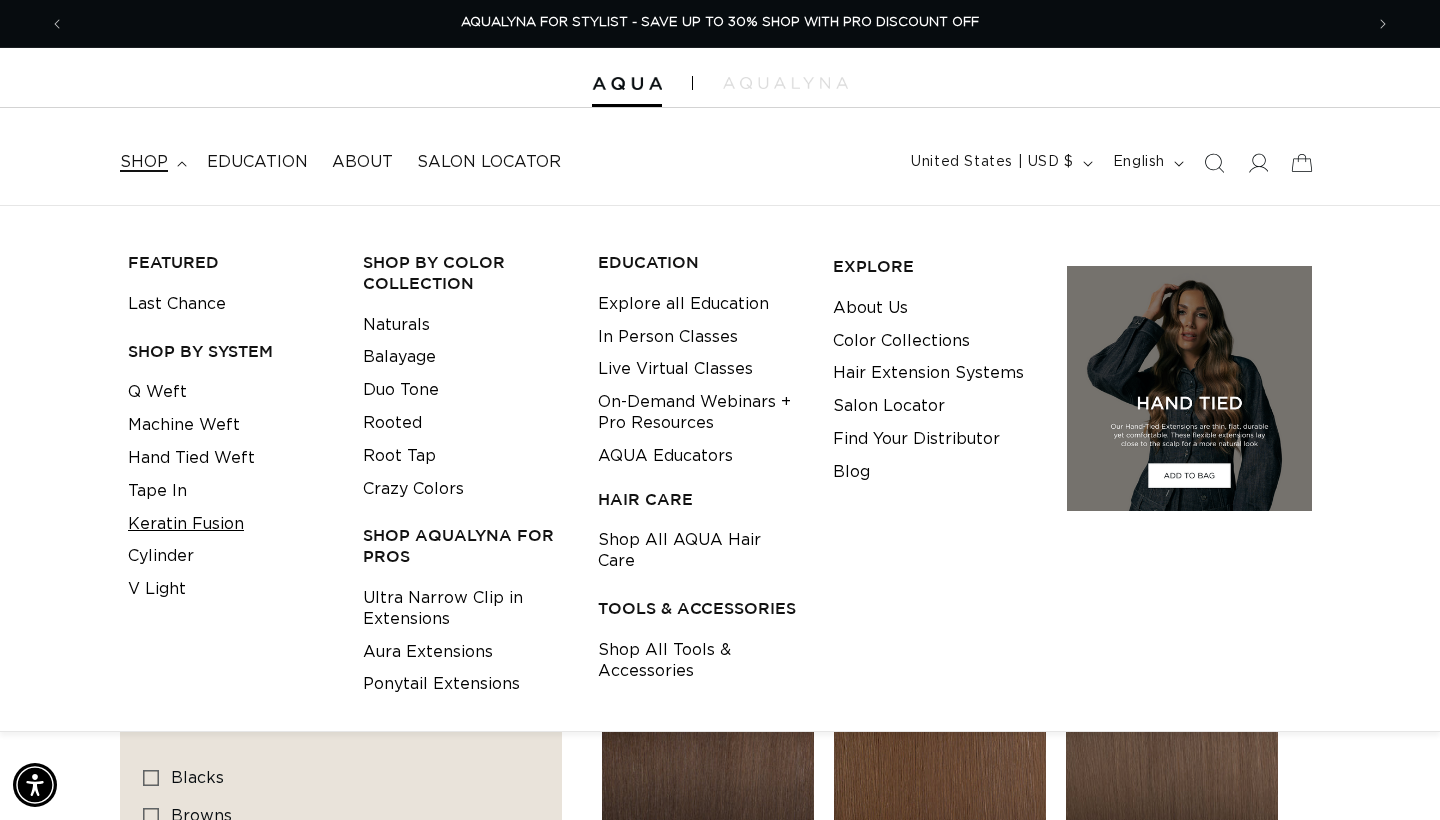 click on "Keratin Fusion" at bounding box center (186, 524) 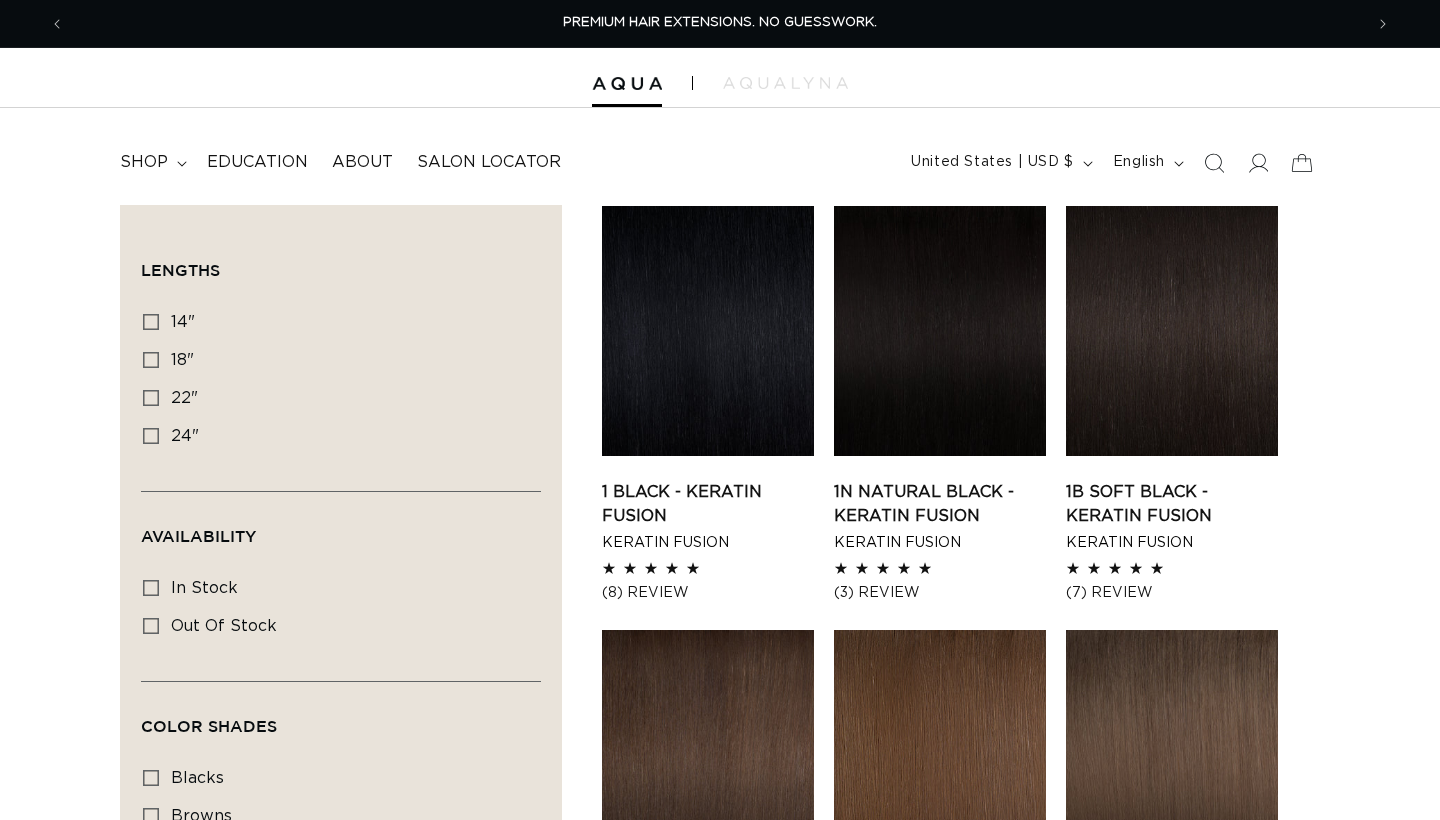 scroll, scrollTop: 0, scrollLeft: 0, axis: both 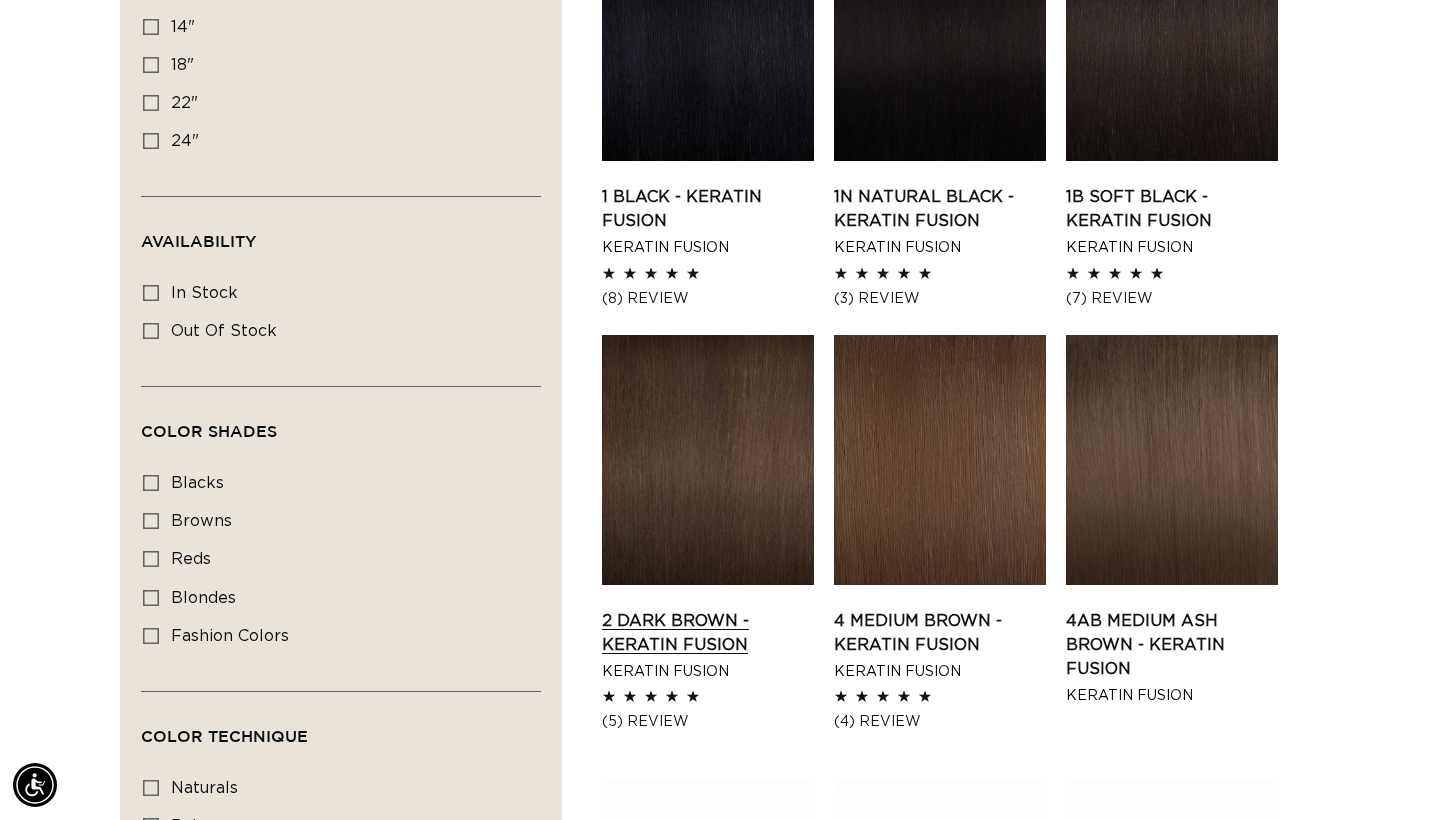 click on "2 Dark Brown - Keratin Fusion" at bounding box center [708, 633] 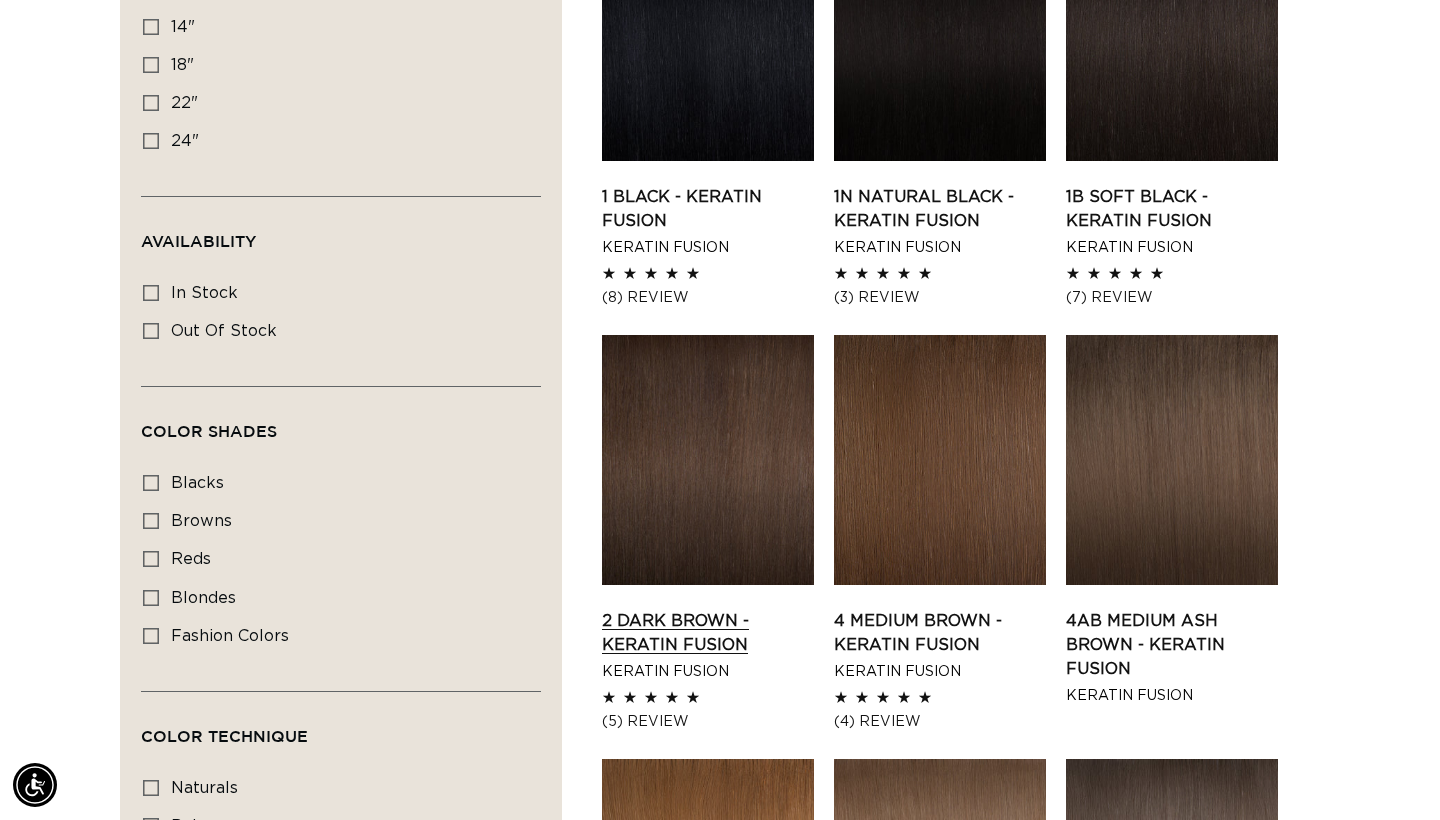 scroll, scrollTop: 345, scrollLeft: 0, axis: vertical 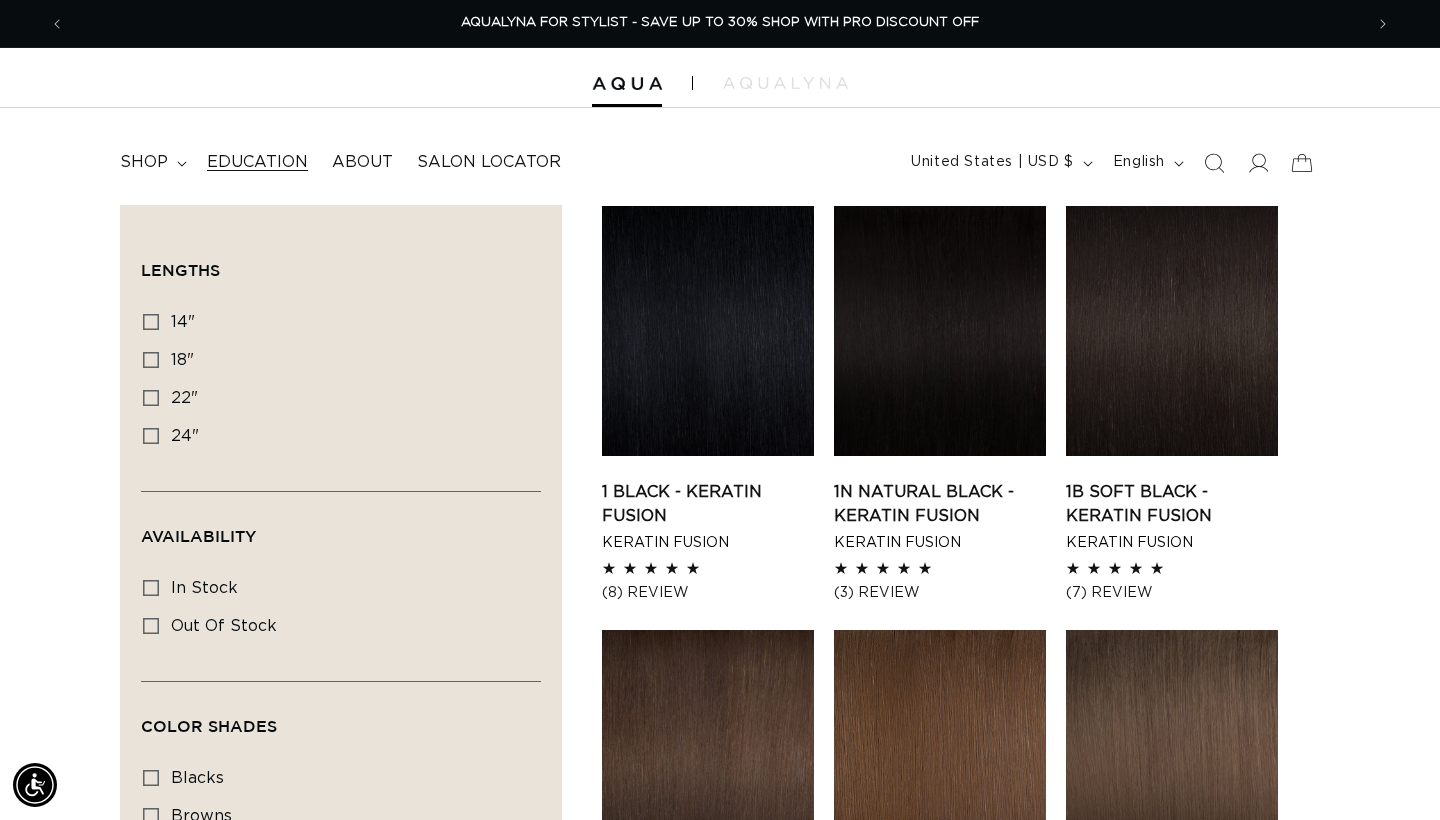 click on "Education" at bounding box center (257, 162) 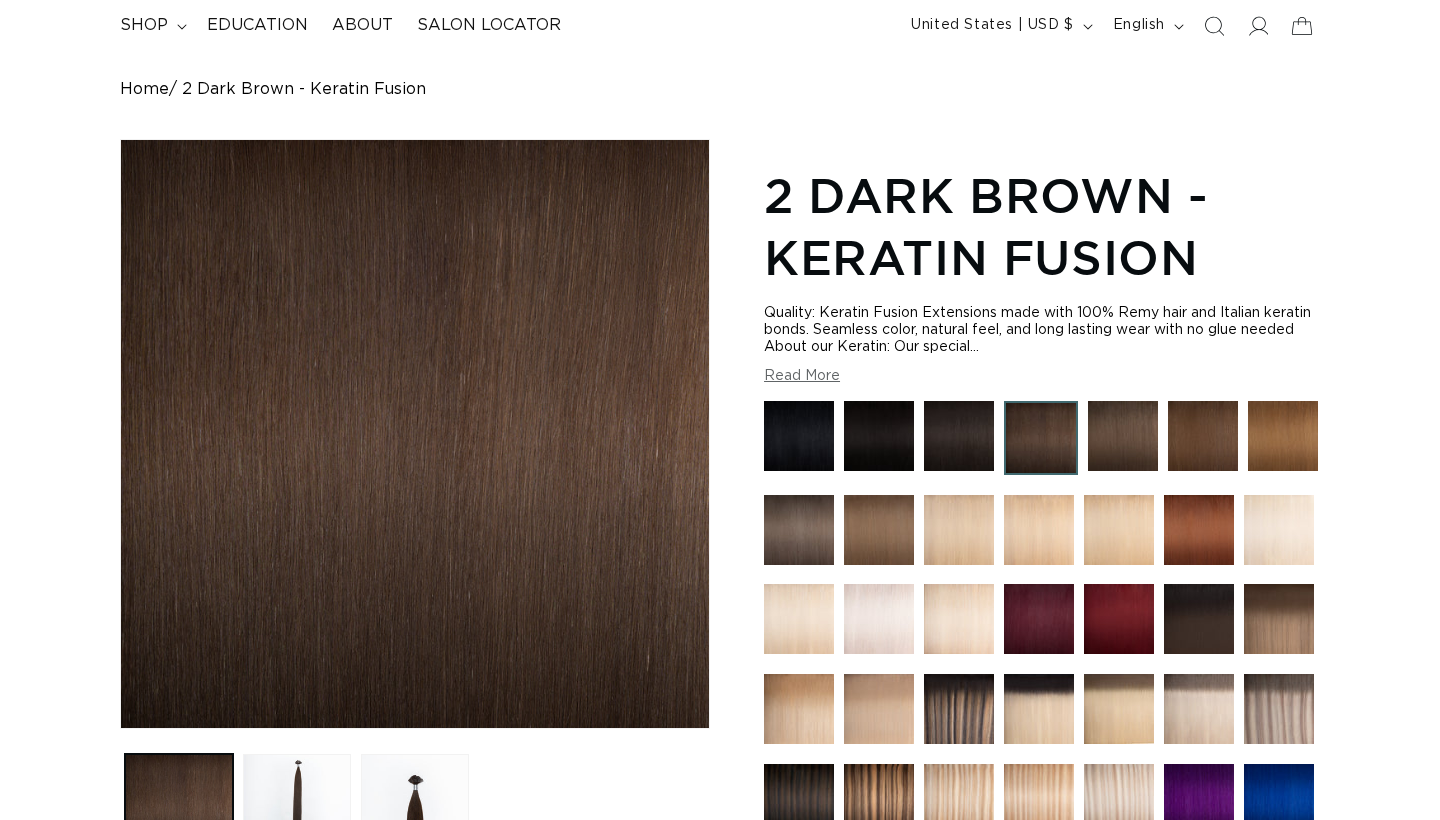 scroll, scrollTop: 0, scrollLeft: 0, axis: both 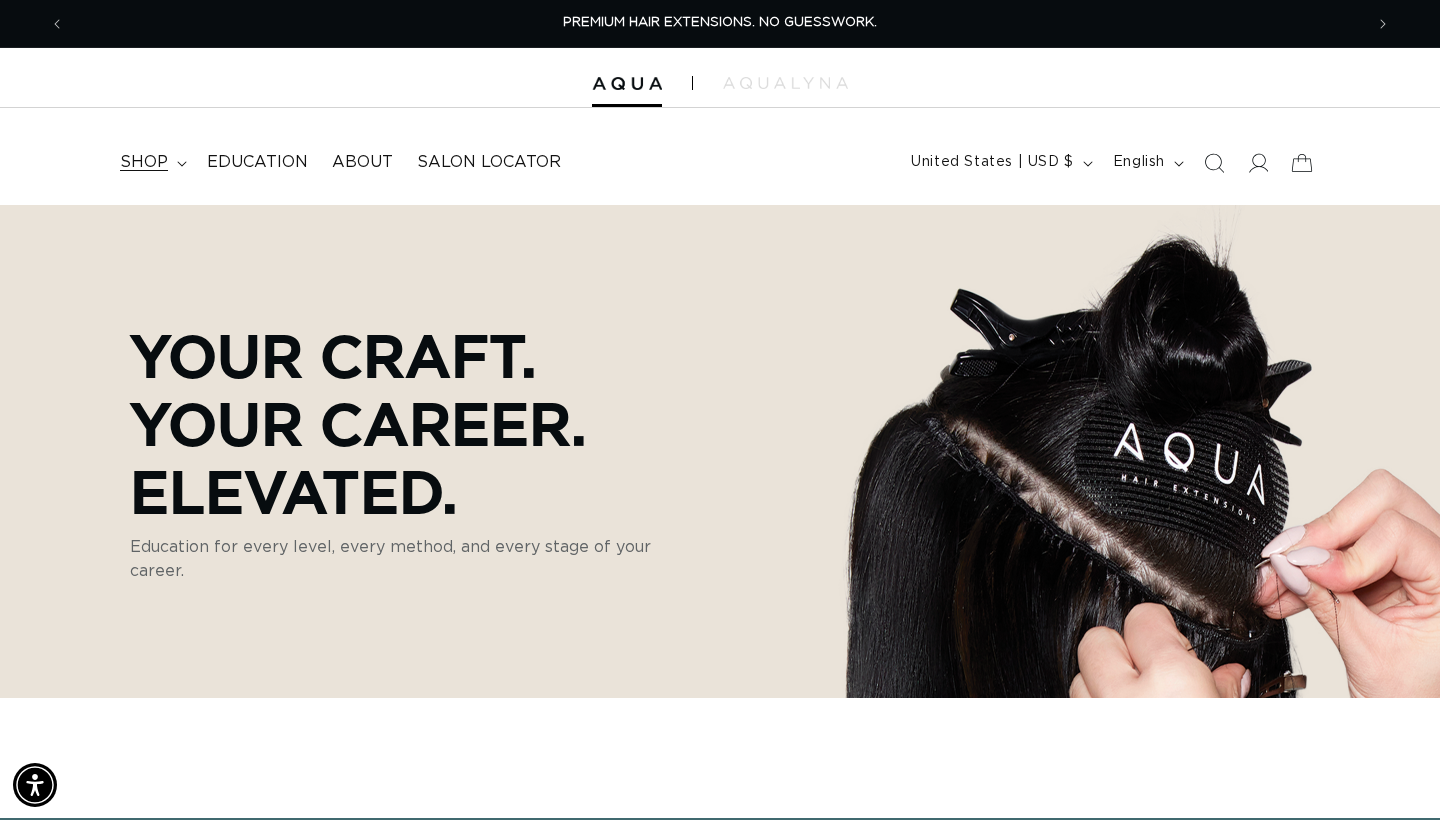 click on "shop" at bounding box center (151, 162) 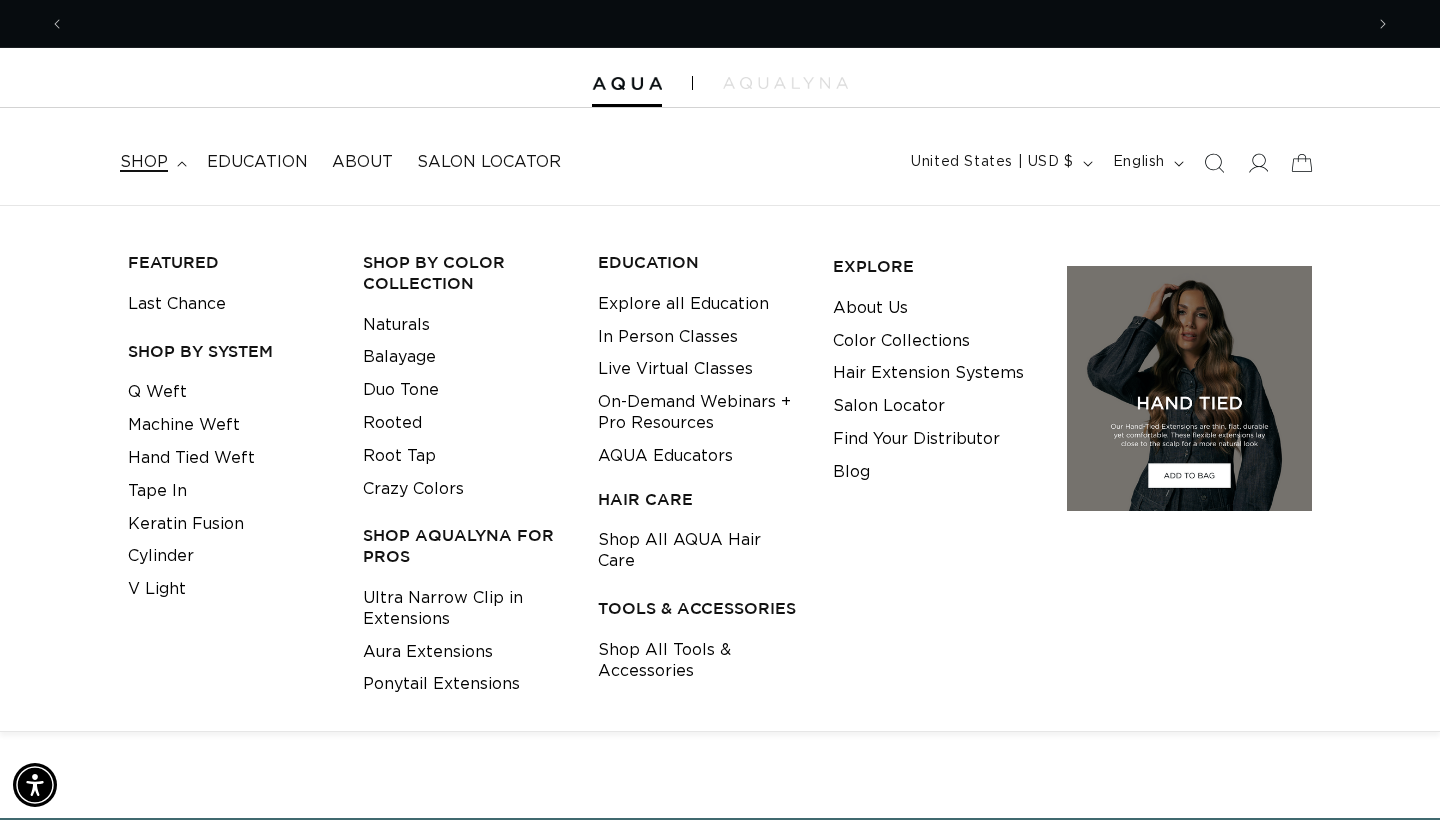 scroll, scrollTop: 0, scrollLeft: 1298, axis: horizontal 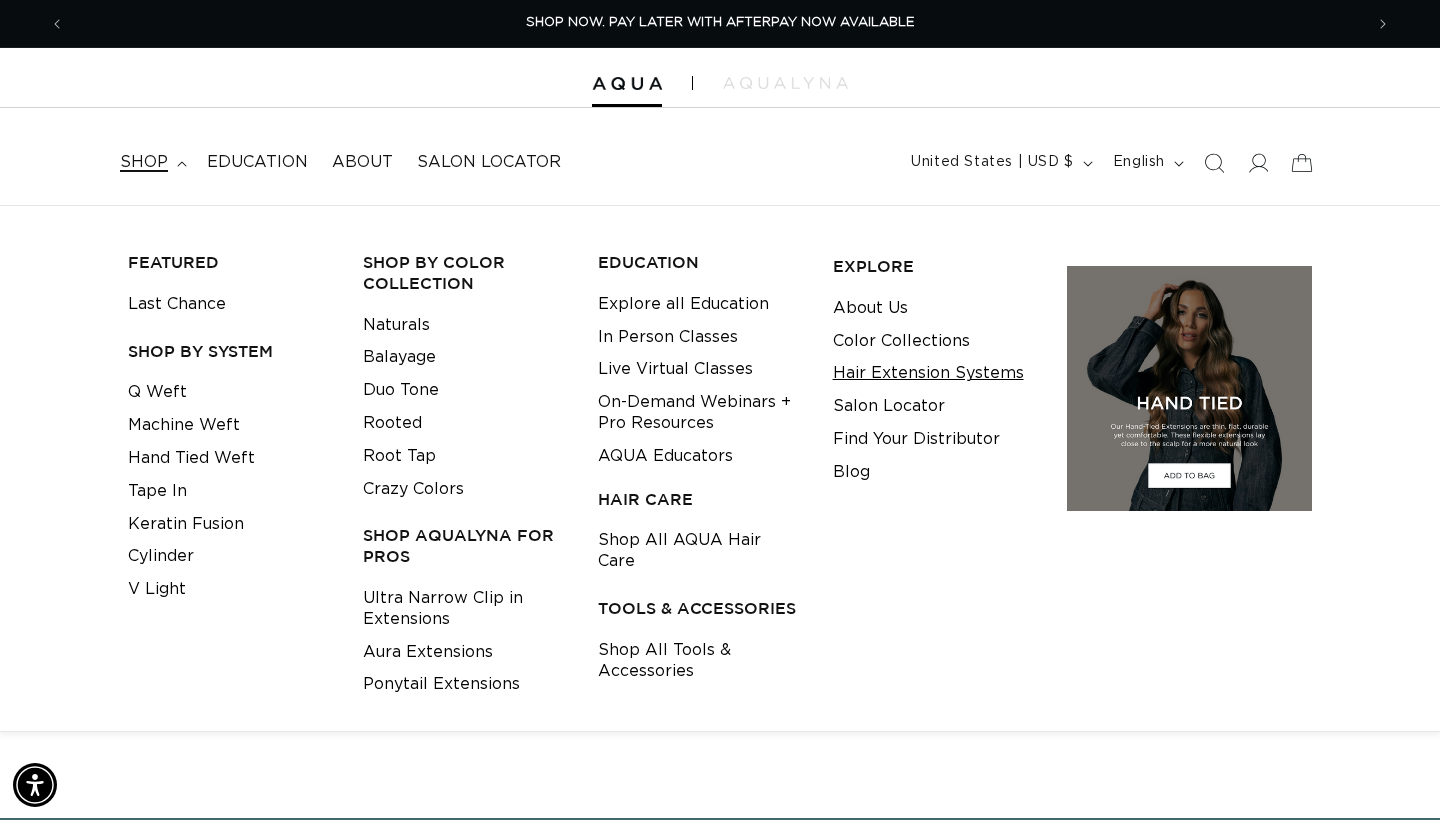 click on "Hair Extension Systems" at bounding box center (928, 373) 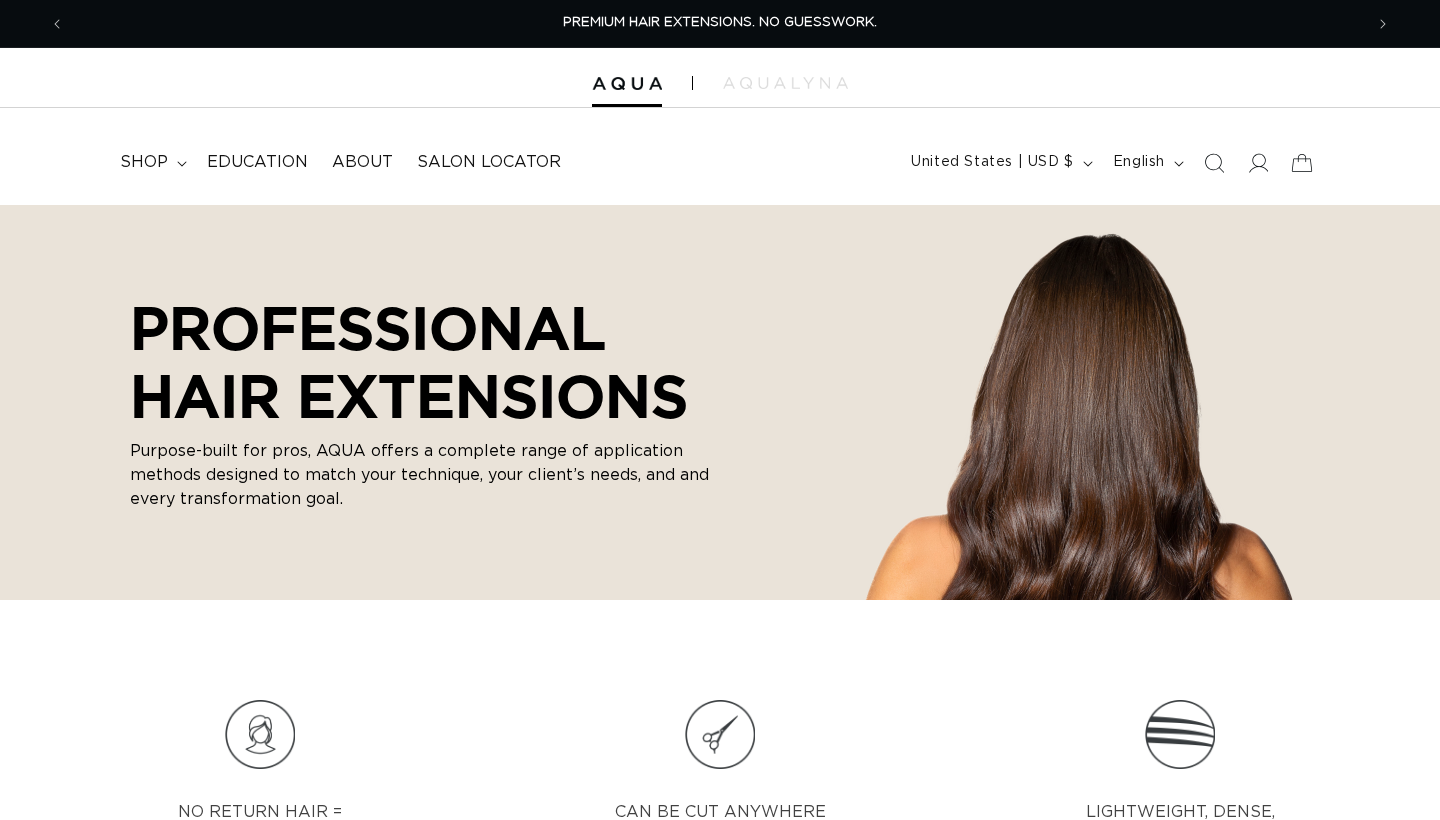 scroll, scrollTop: 0, scrollLeft: 0, axis: both 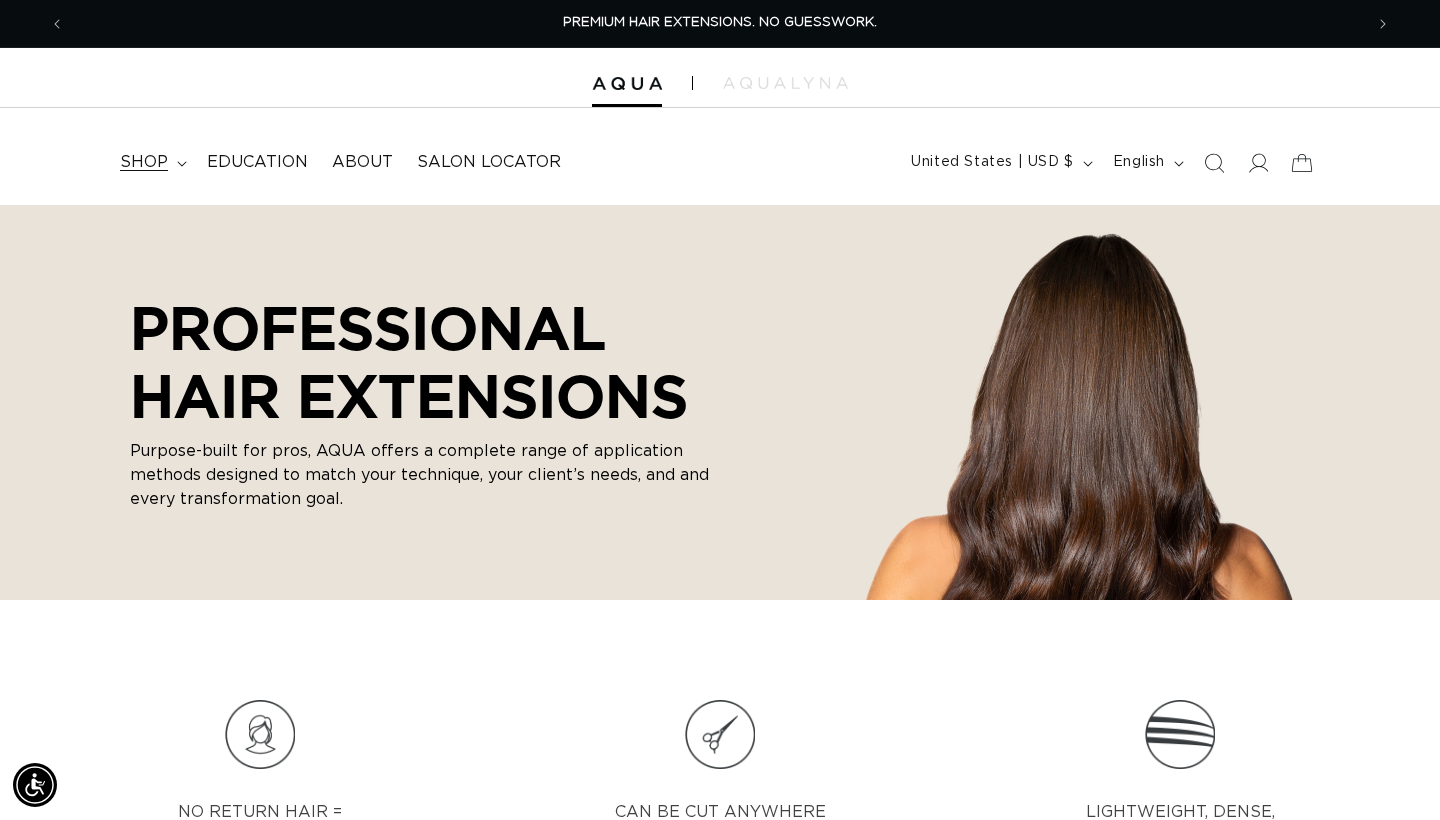 click 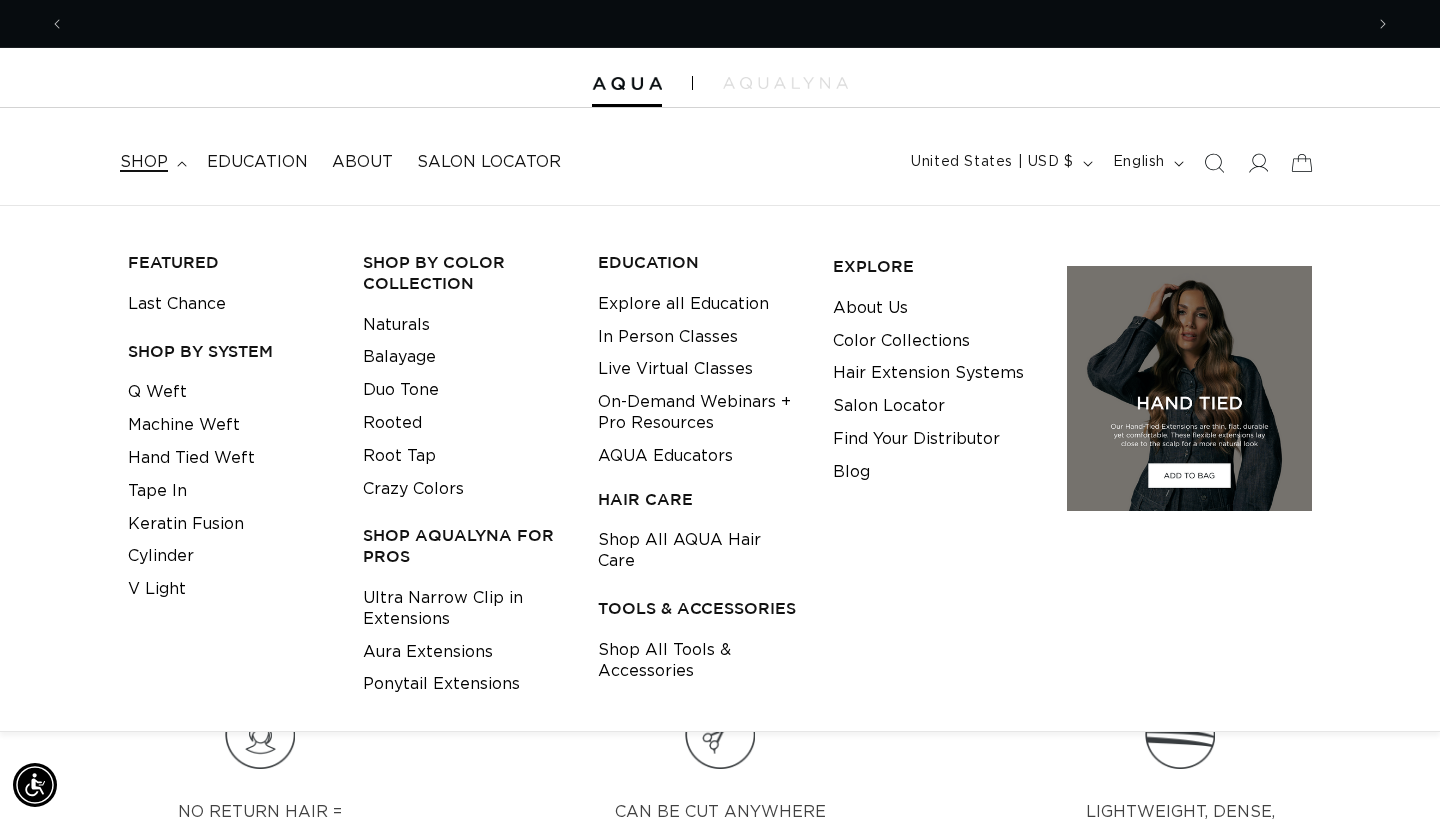 scroll, scrollTop: 0, scrollLeft: 2596, axis: horizontal 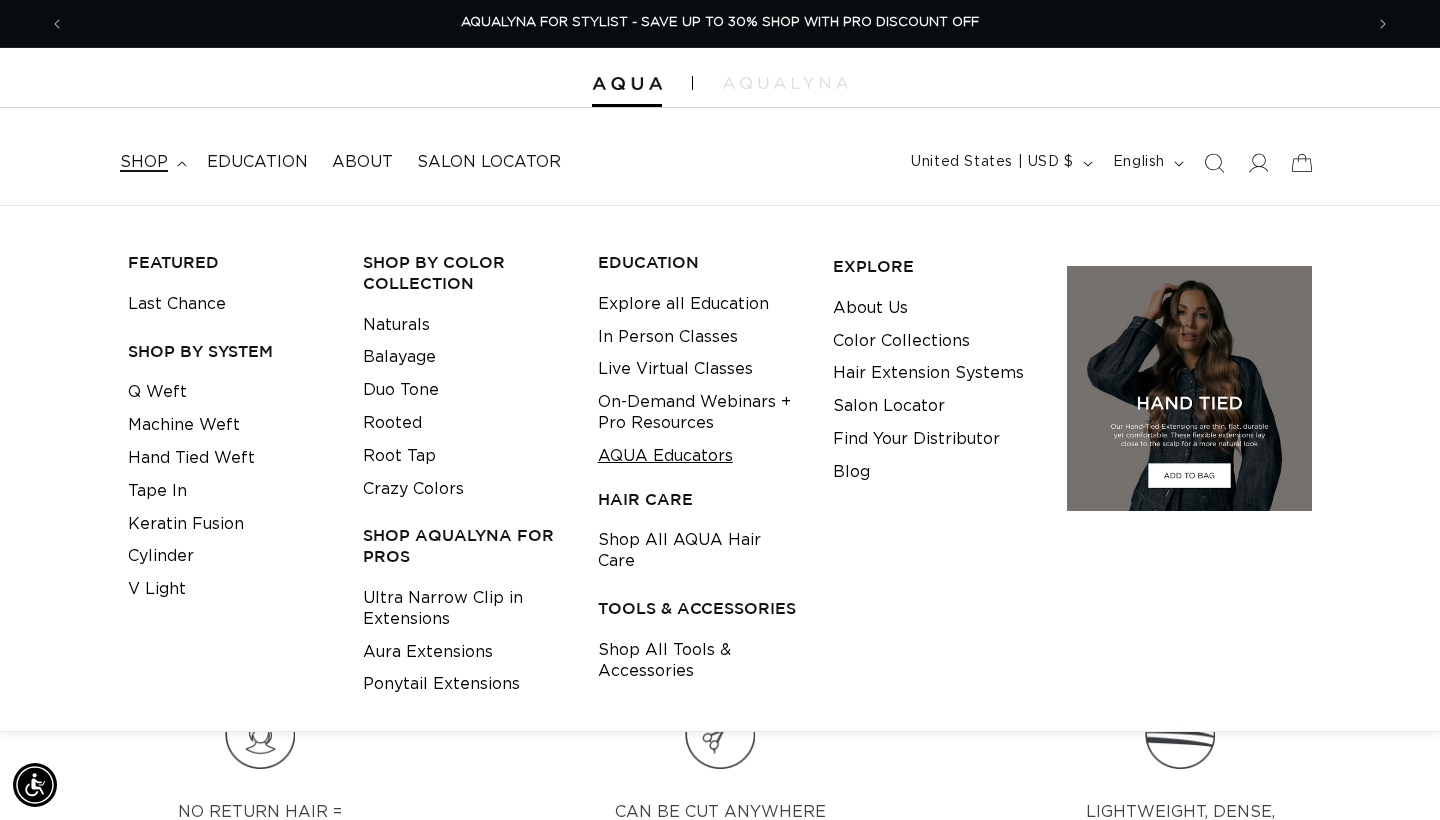 click on "AQUA Educators" at bounding box center (665, 456) 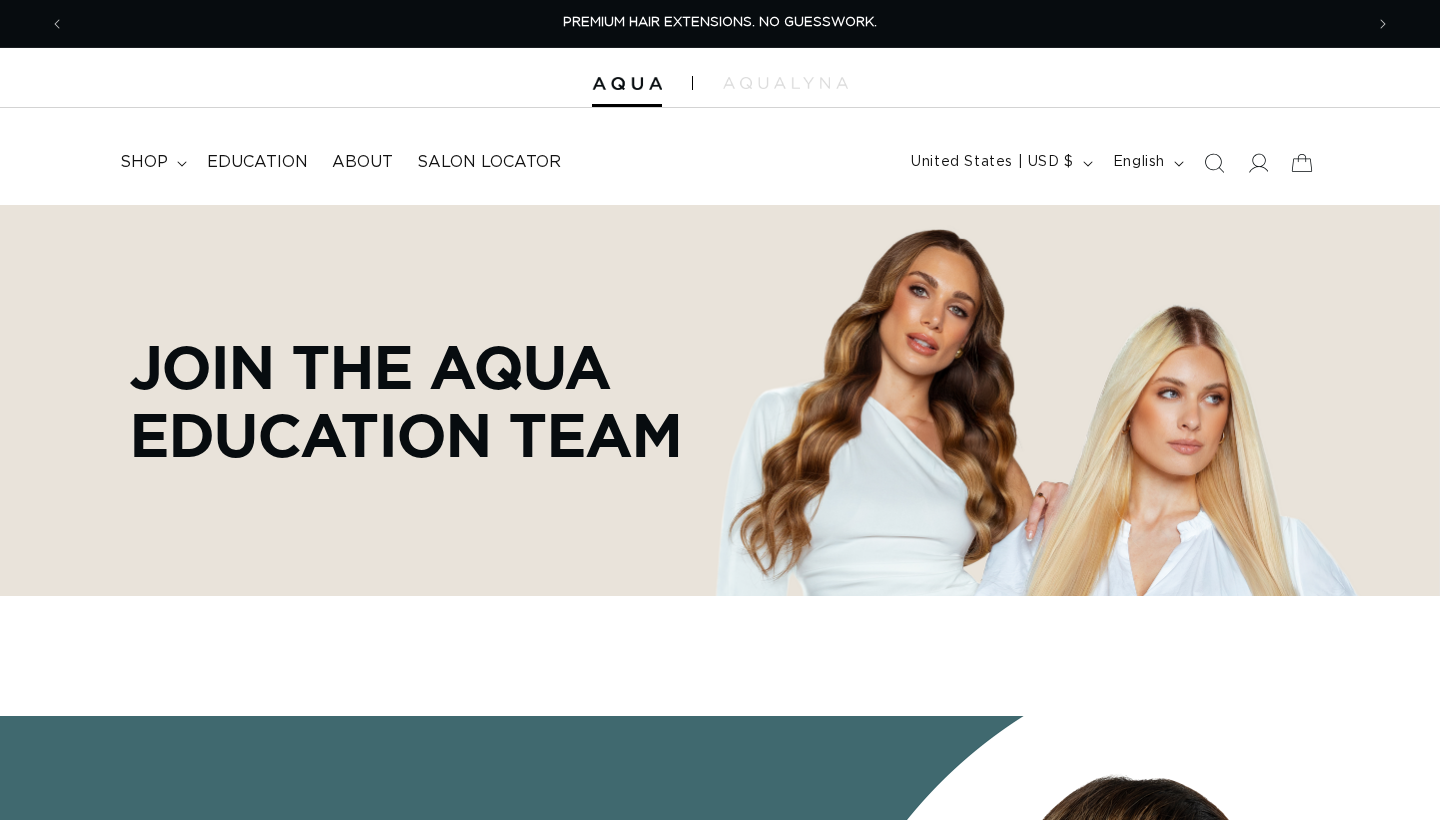 scroll, scrollTop: 0, scrollLeft: 0, axis: both 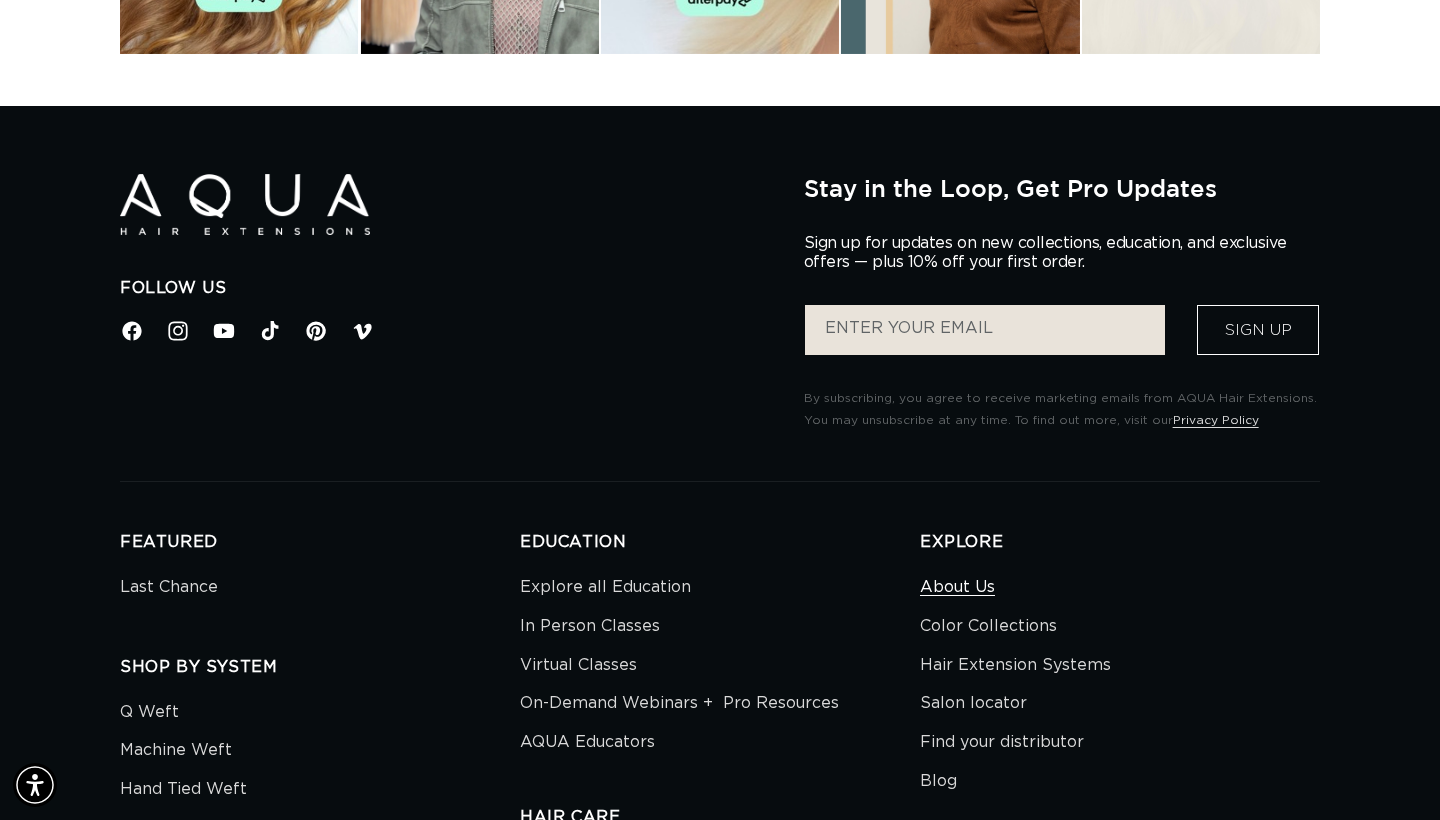 click on "About Us" at bounding box center (957, 590) 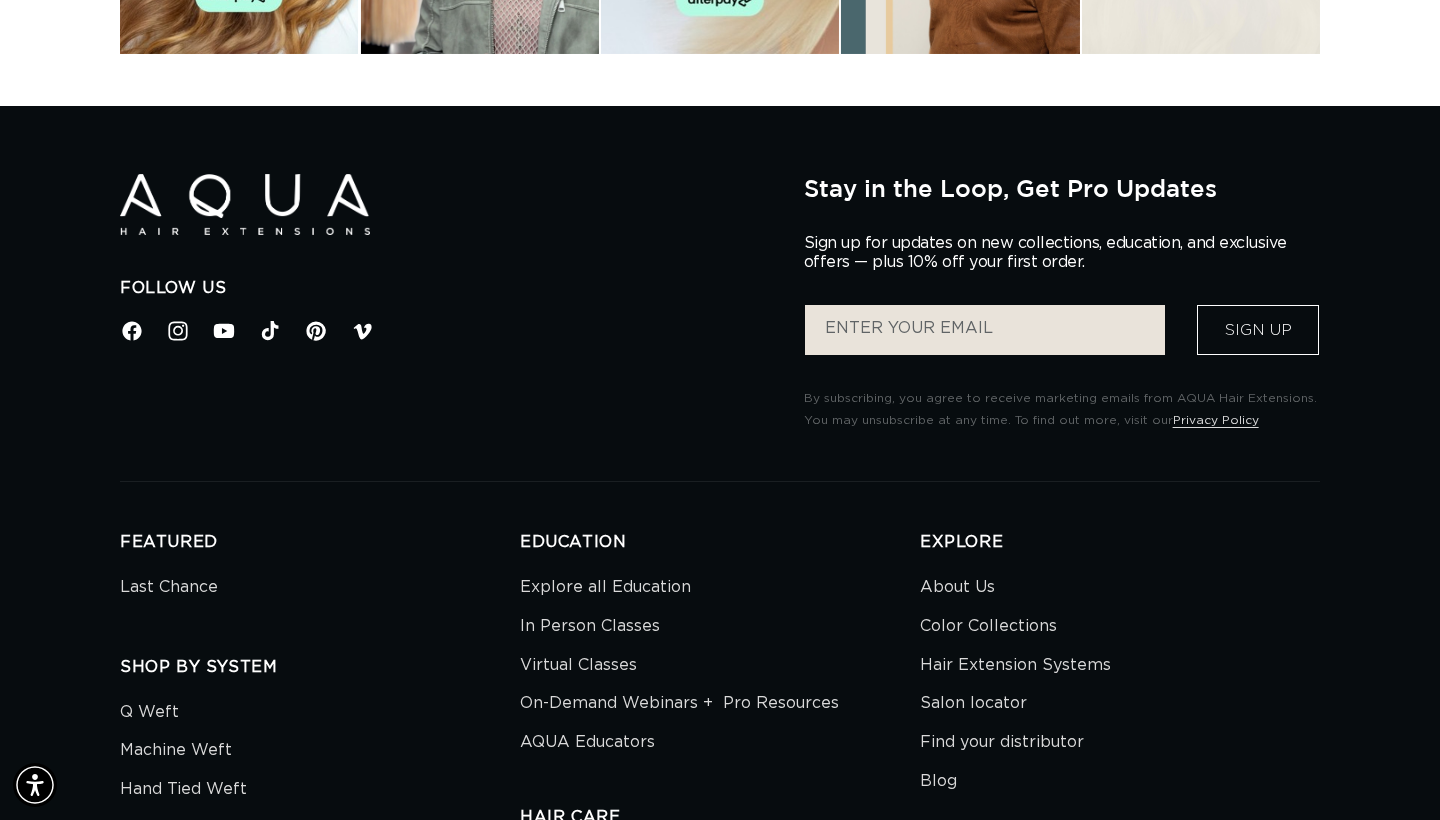 scroll, scrollTop: 0, scrollLeft: 1298, axis: horizontal 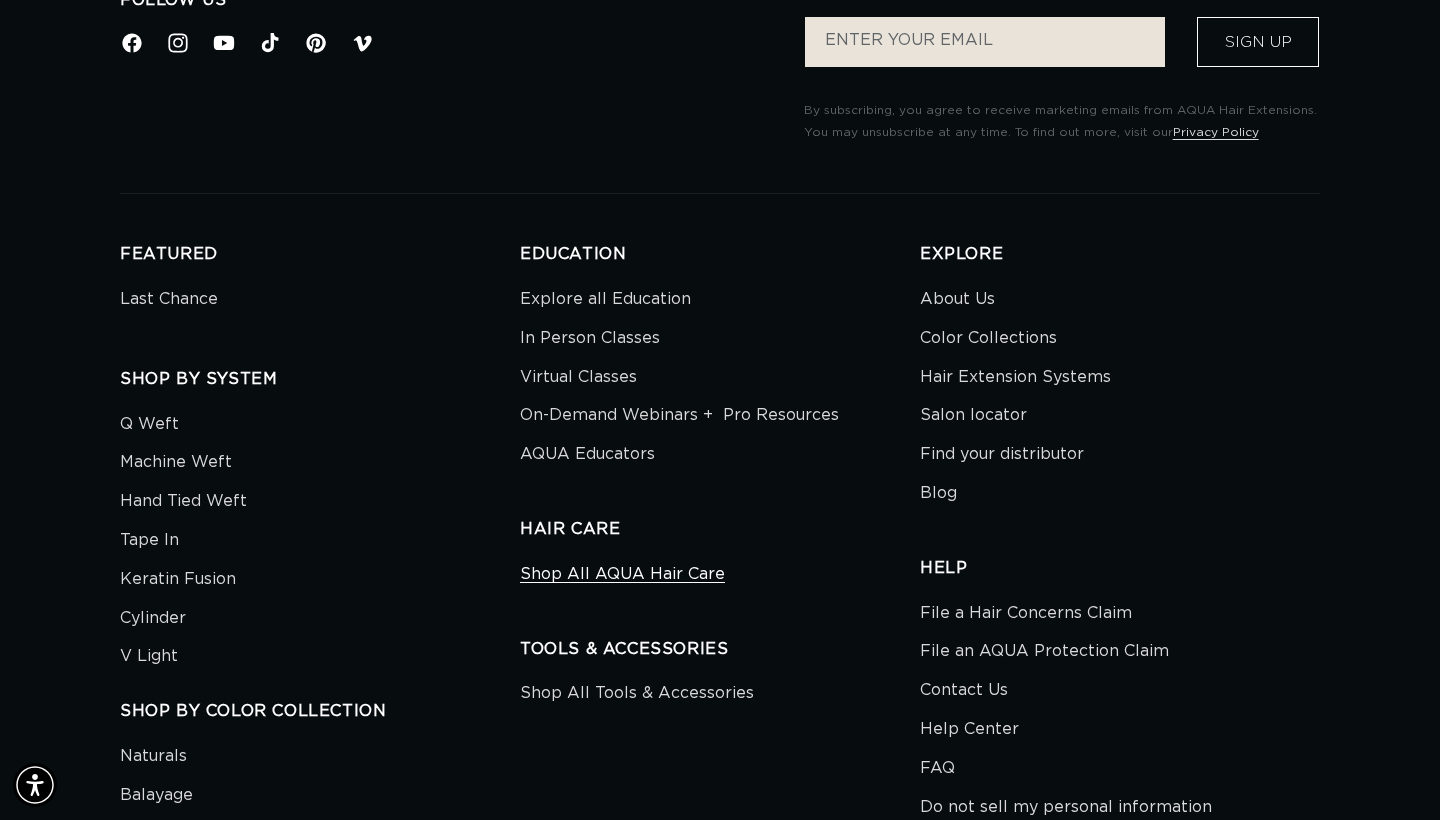click on "Shop All AQUA Hair Care" at bounding box center [622, 577] 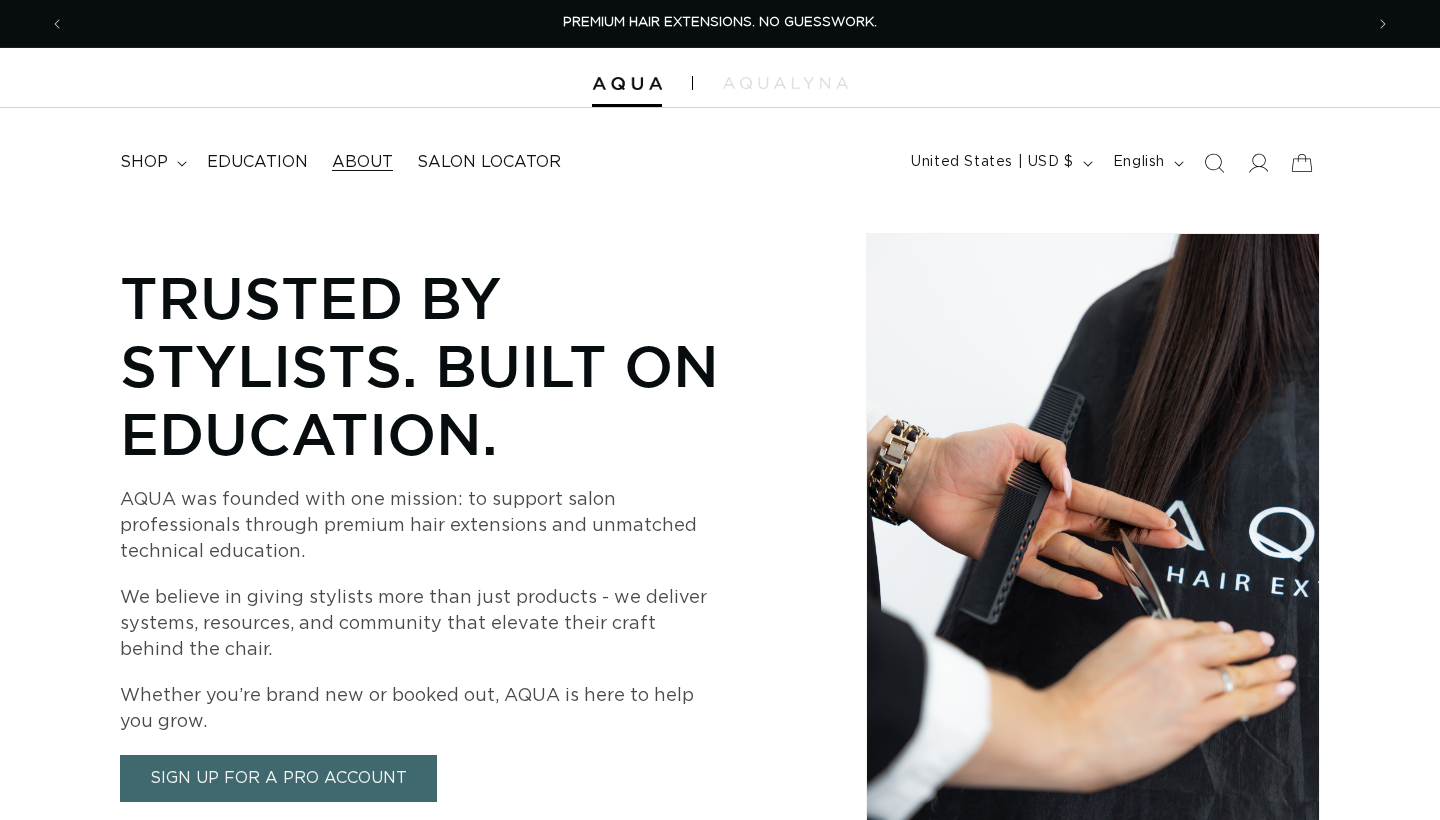 scroll, scrollTop: 0, scrollLeft: 0, axis: both 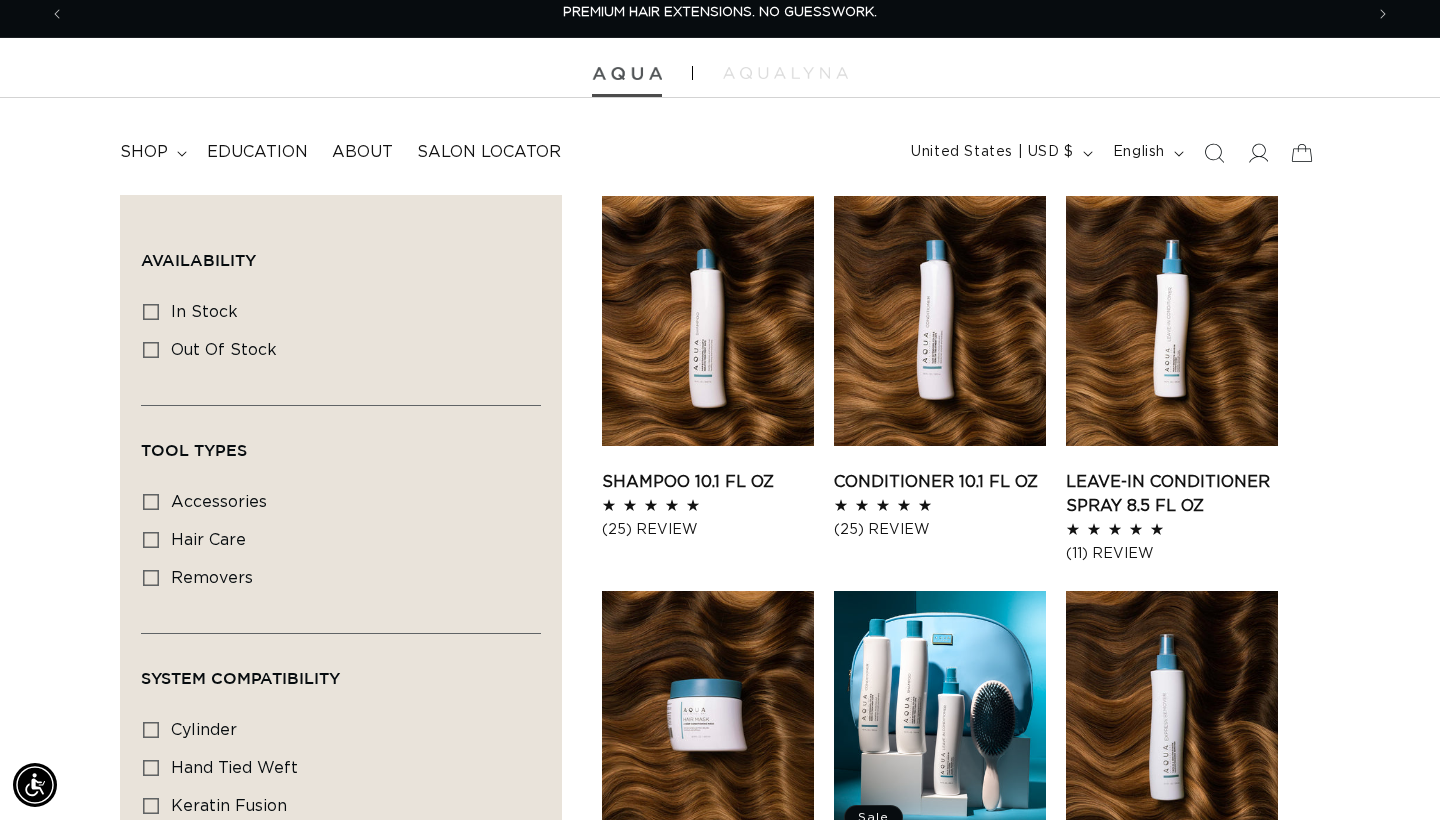 click at bounding box center [627, 74] 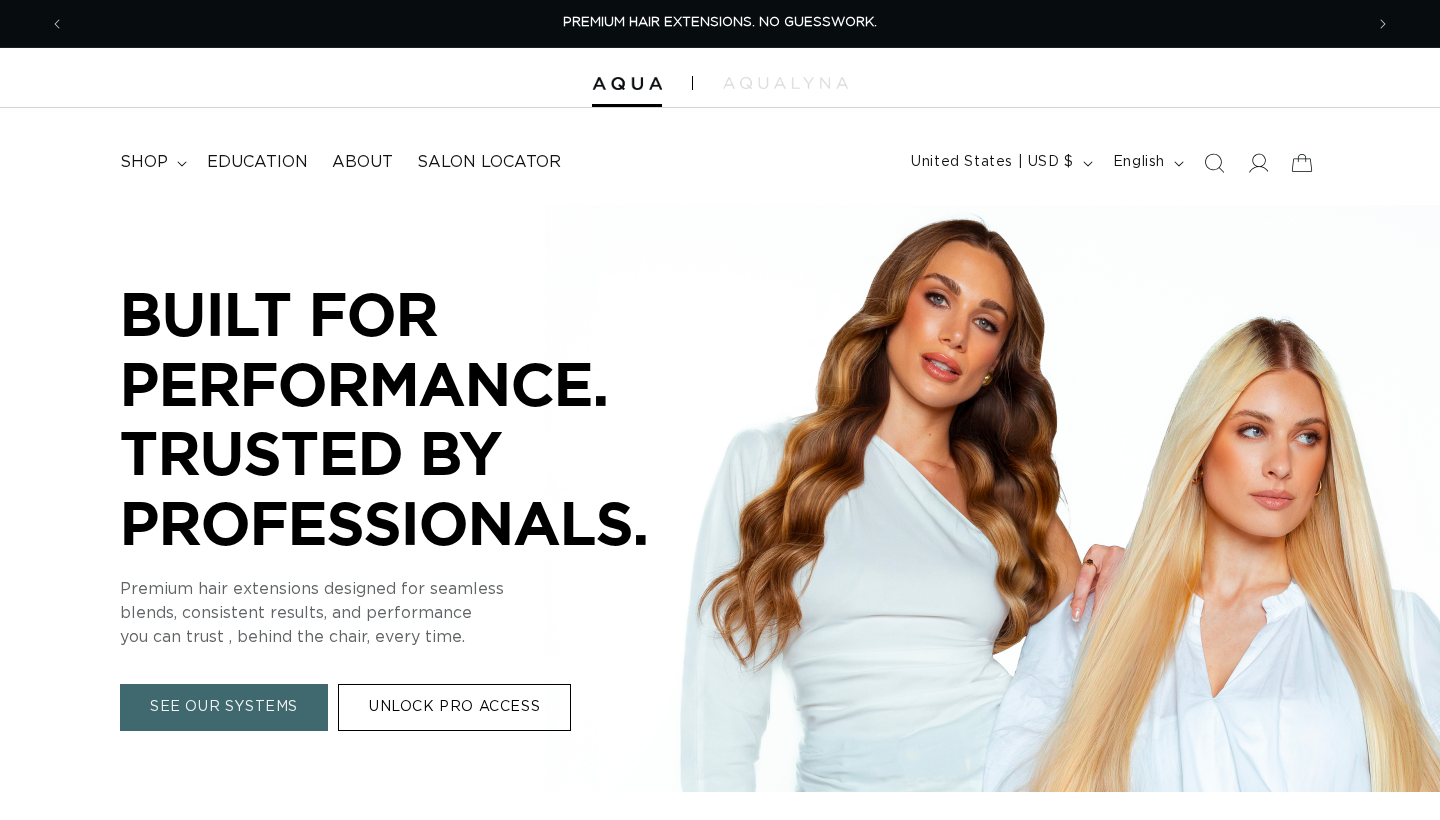 scroll, scrollTop: 0, scrollLeft: 0, axis: both 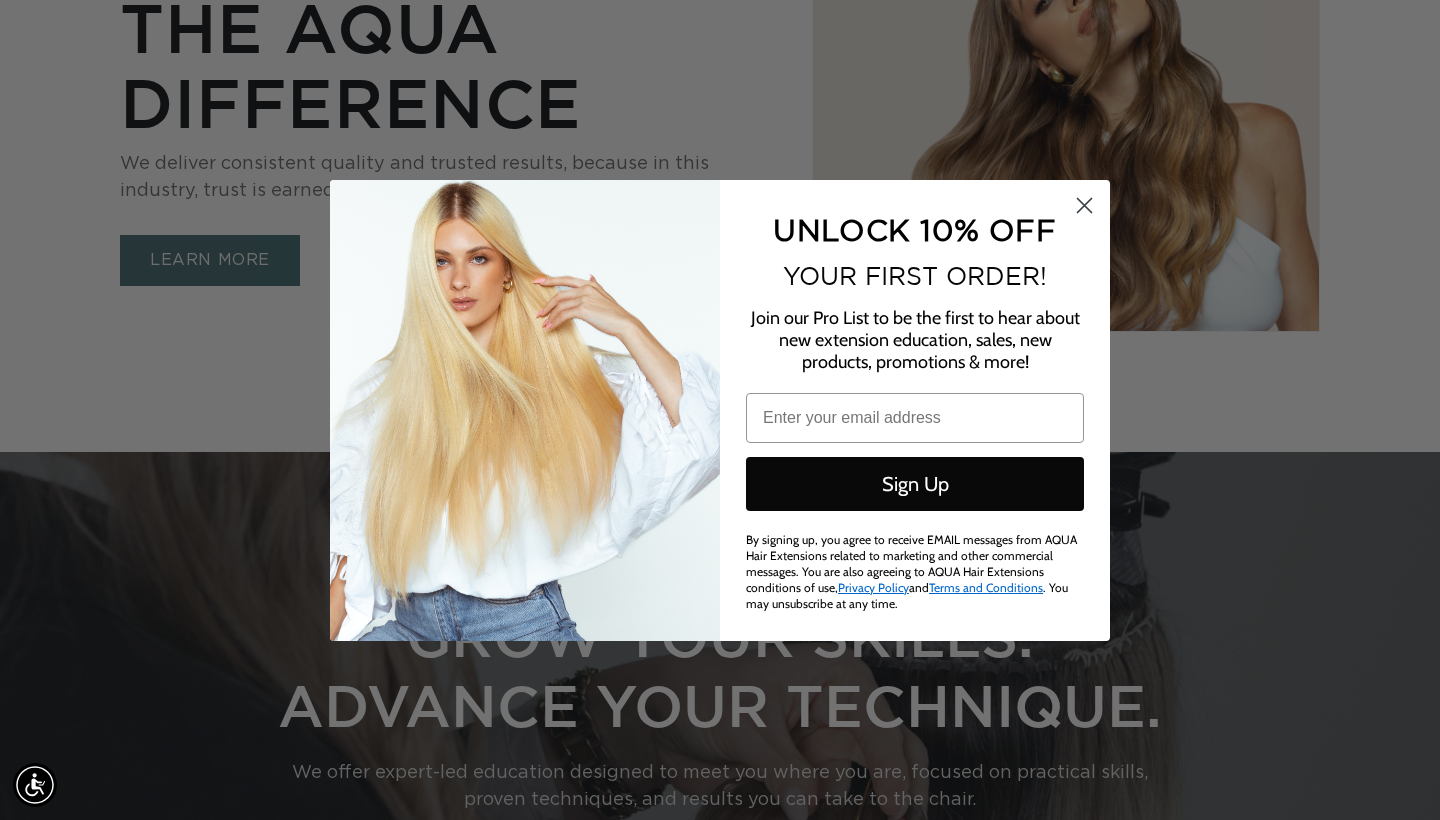 click 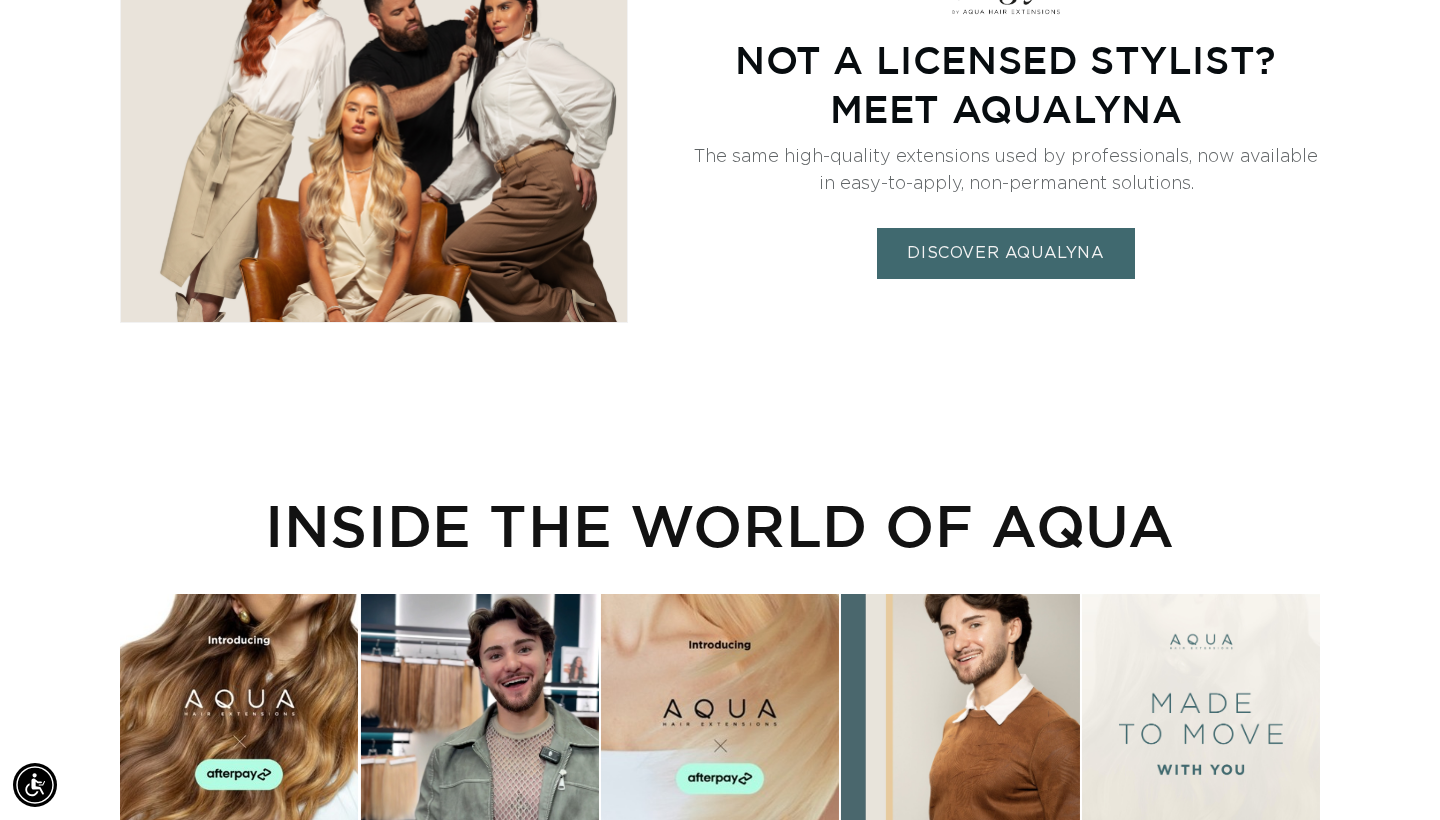 scroll, scrollTop: 4781, scrollLeft: 0, axis: vertical 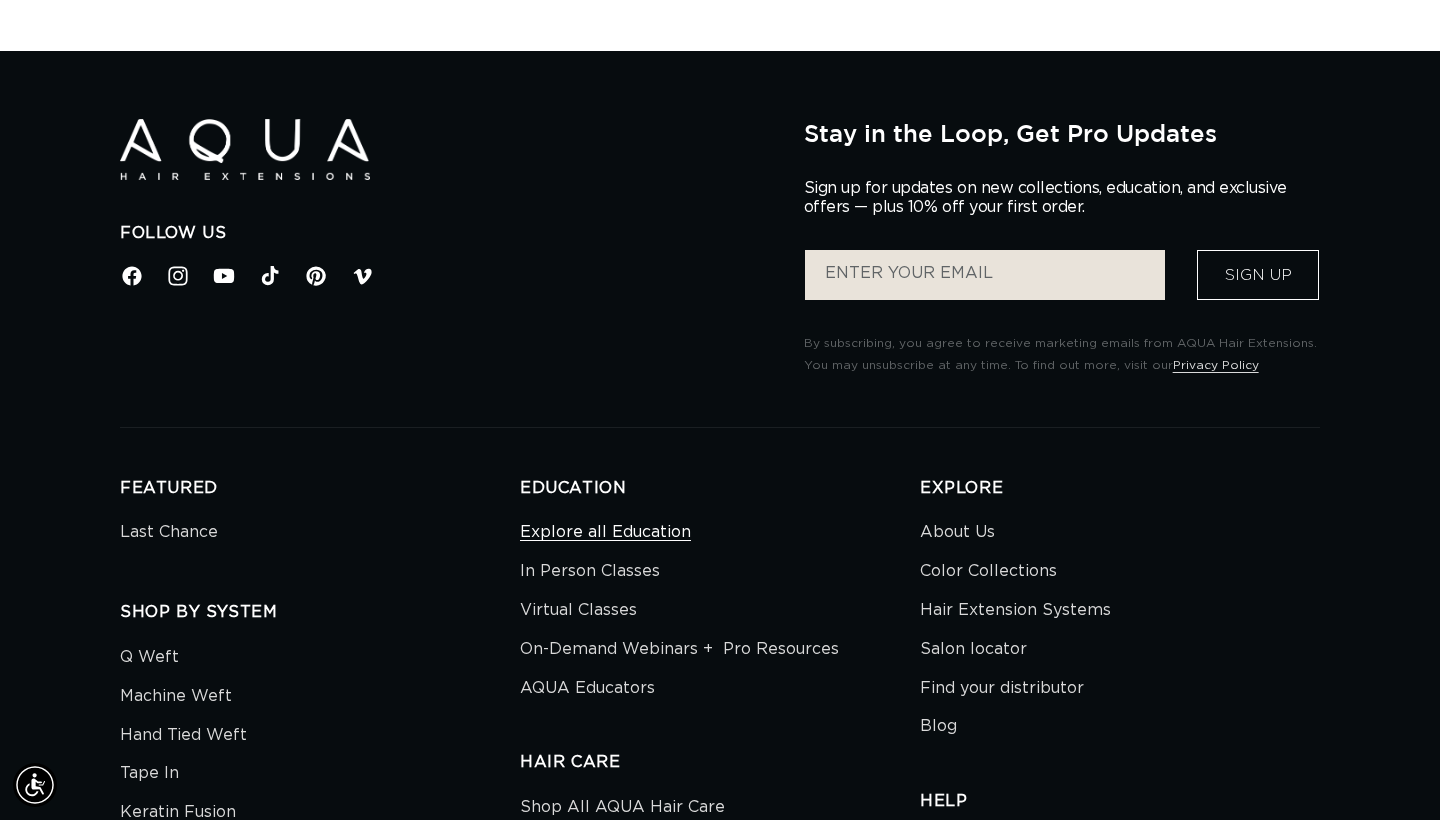 click on "Explore all Education" at bounding box center (605, 535) 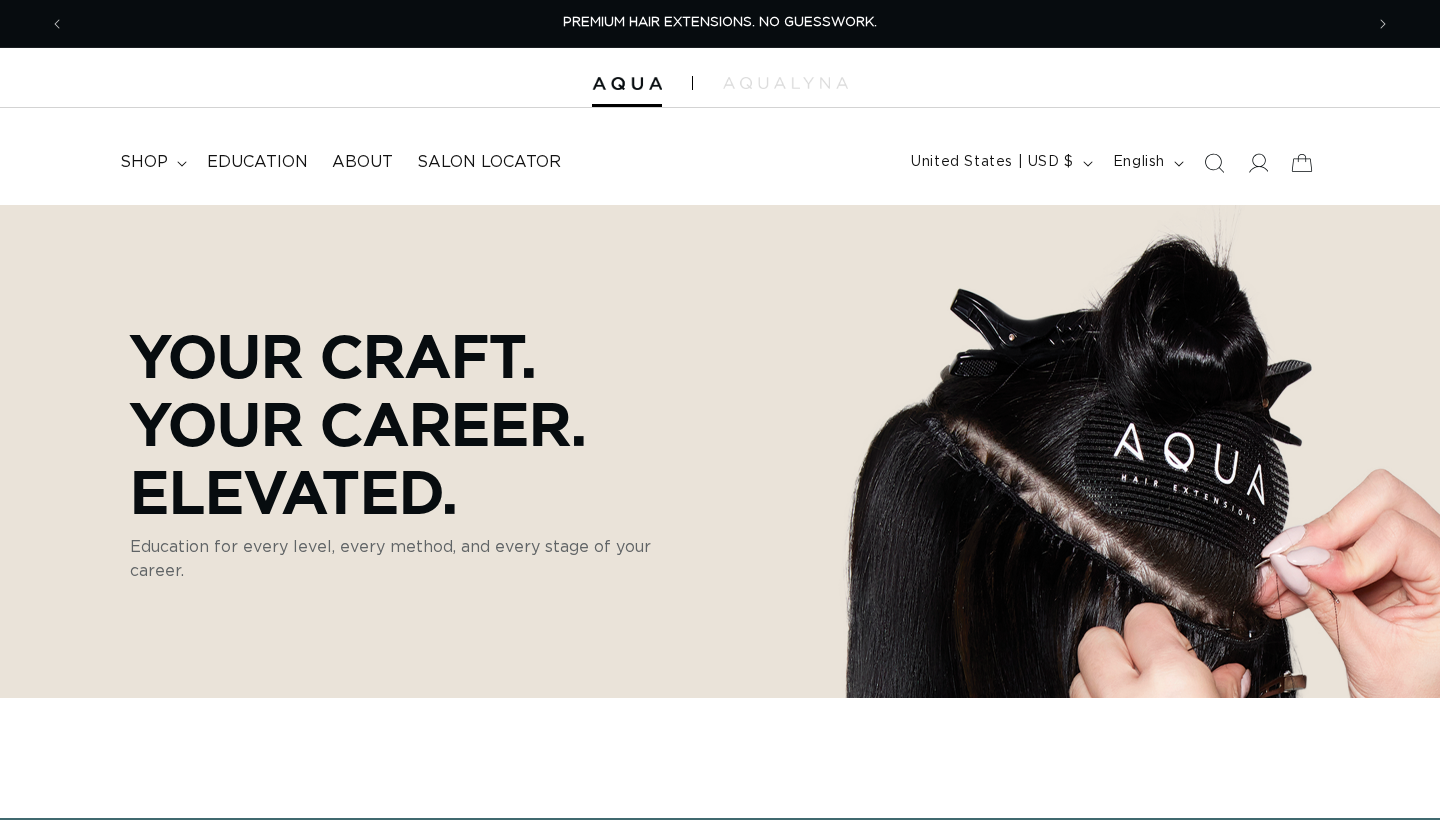 scroll, scrollTop: 0, scrollLeft: 0, axis: both 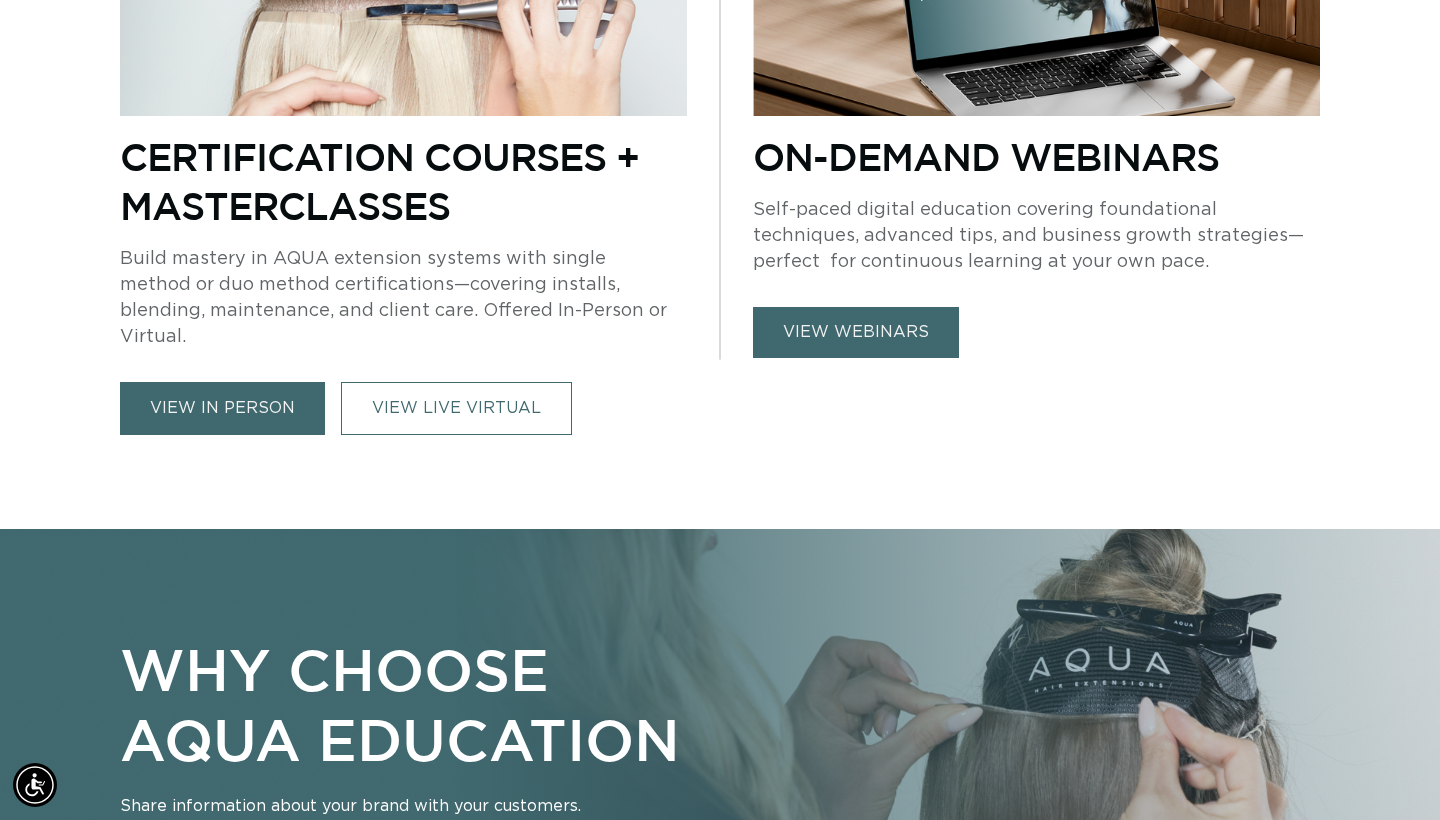 click on "view in person" at bounding box center (222, 408) 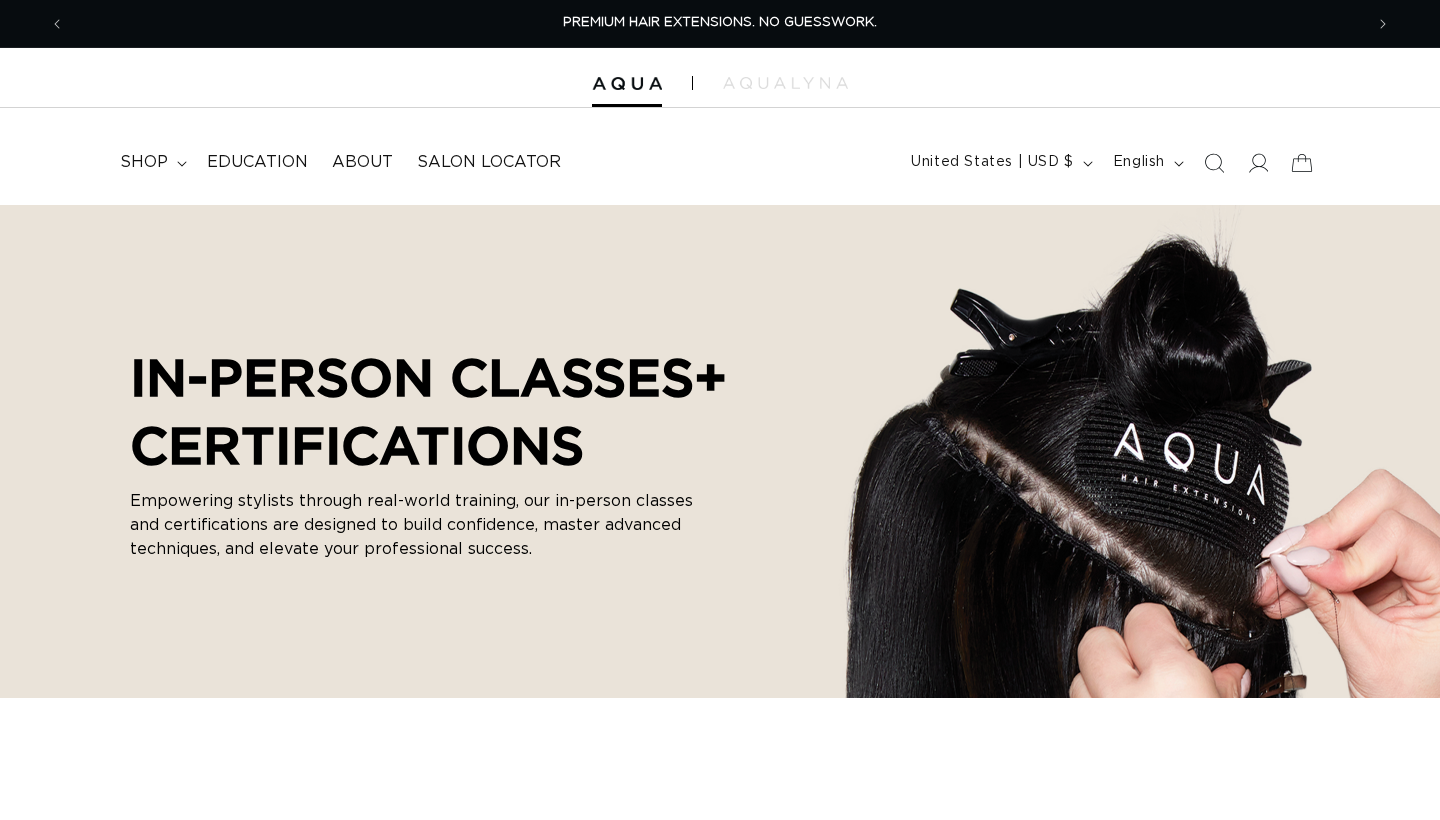 scroll, scrollTop: 0, scrollLeft: 0, axis: both 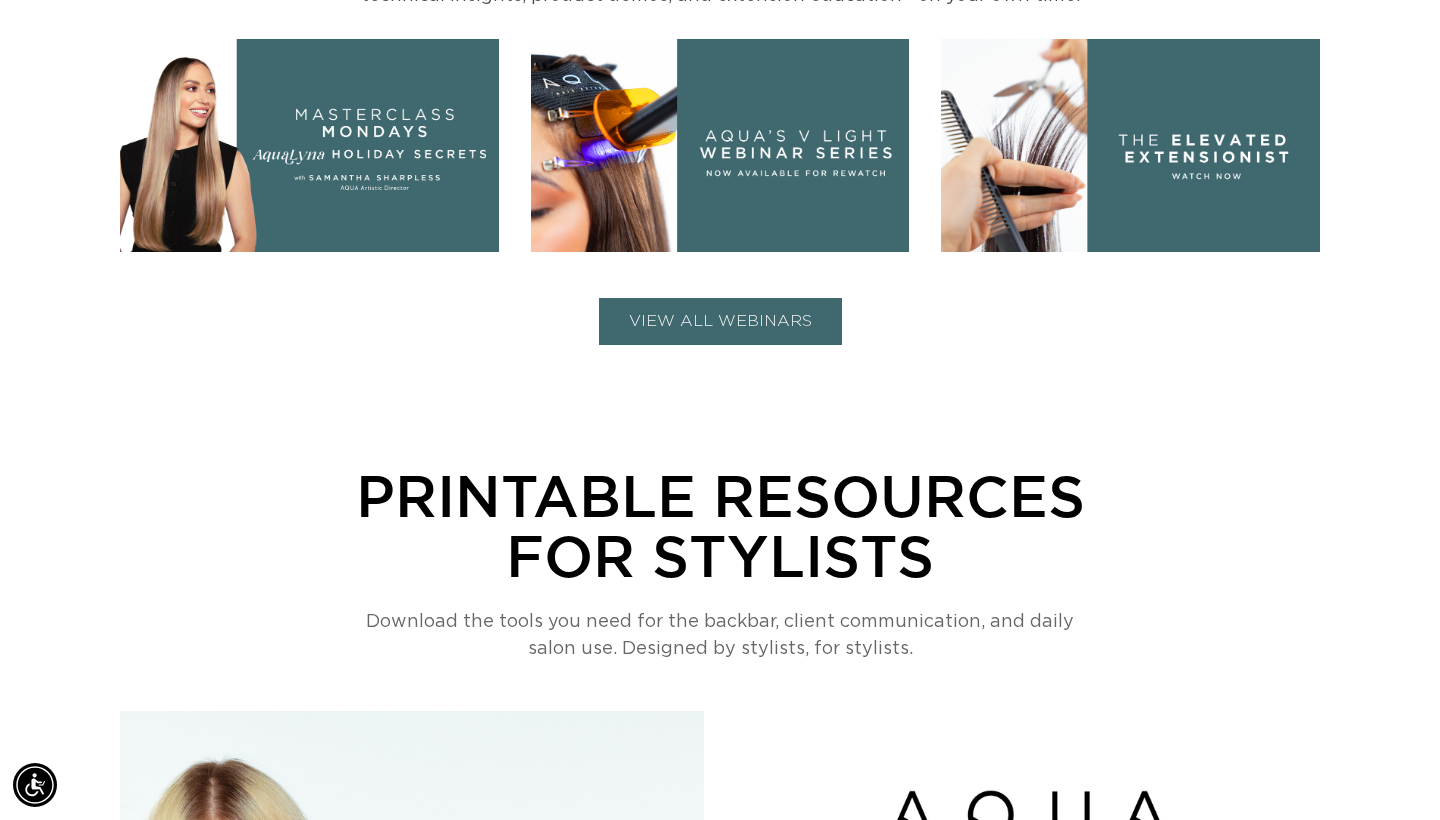 click on "VIEW ALL WEBINARS" at bounding box center (720, 321) 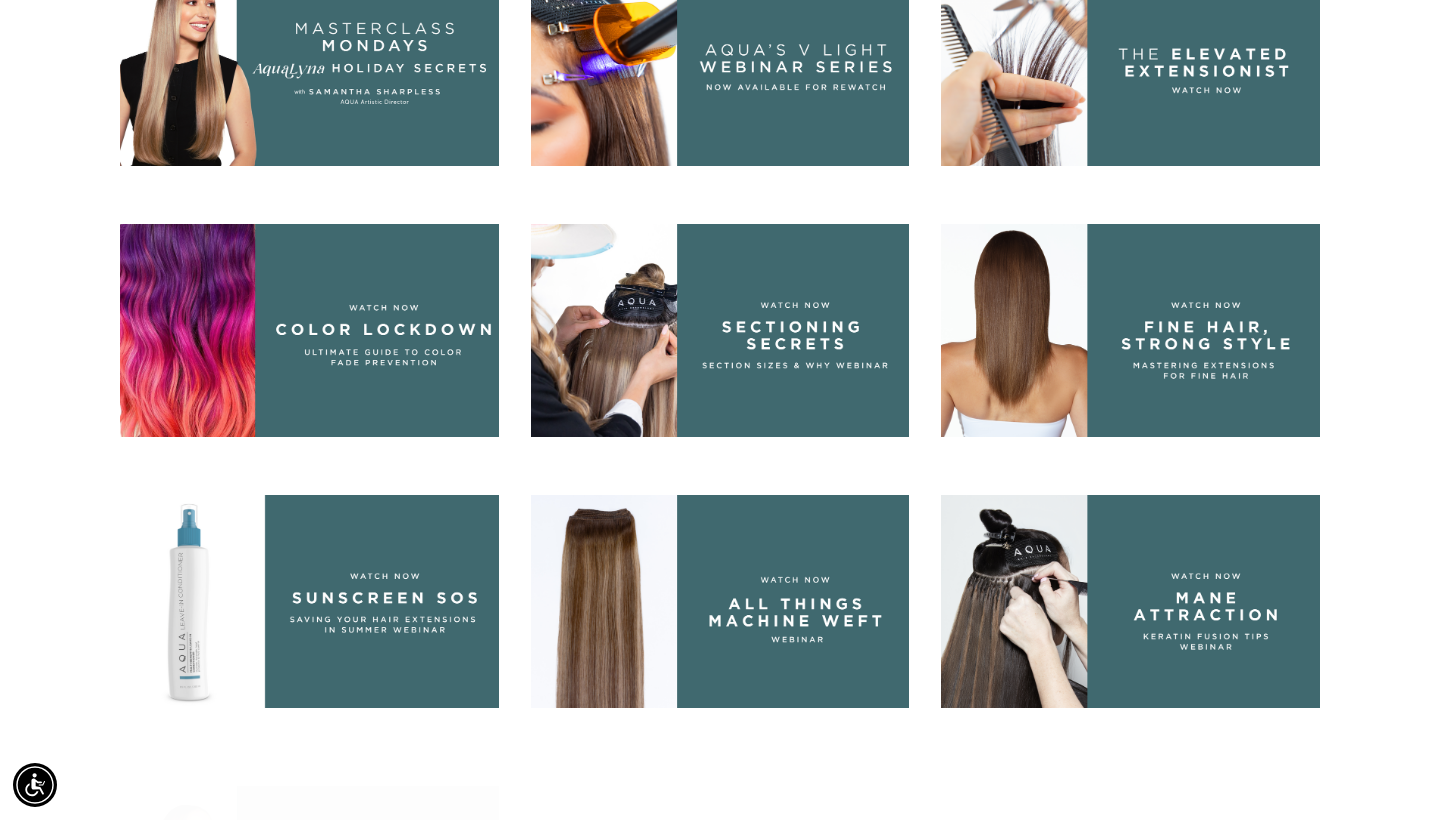 scroll, scrollTop: 1103, scrollLeft: 0, axis: vertical 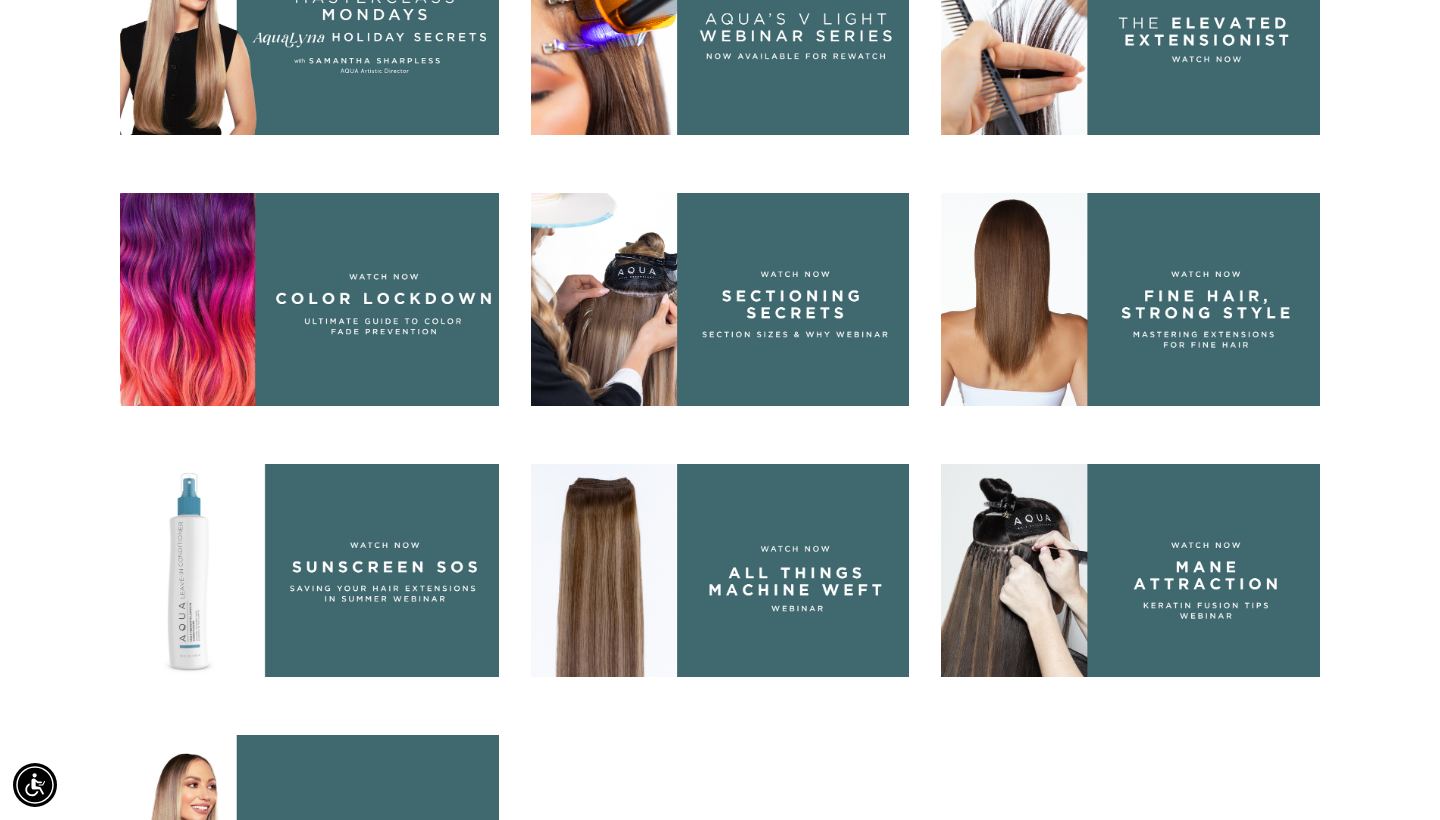click at bounding box center [1130, 570] 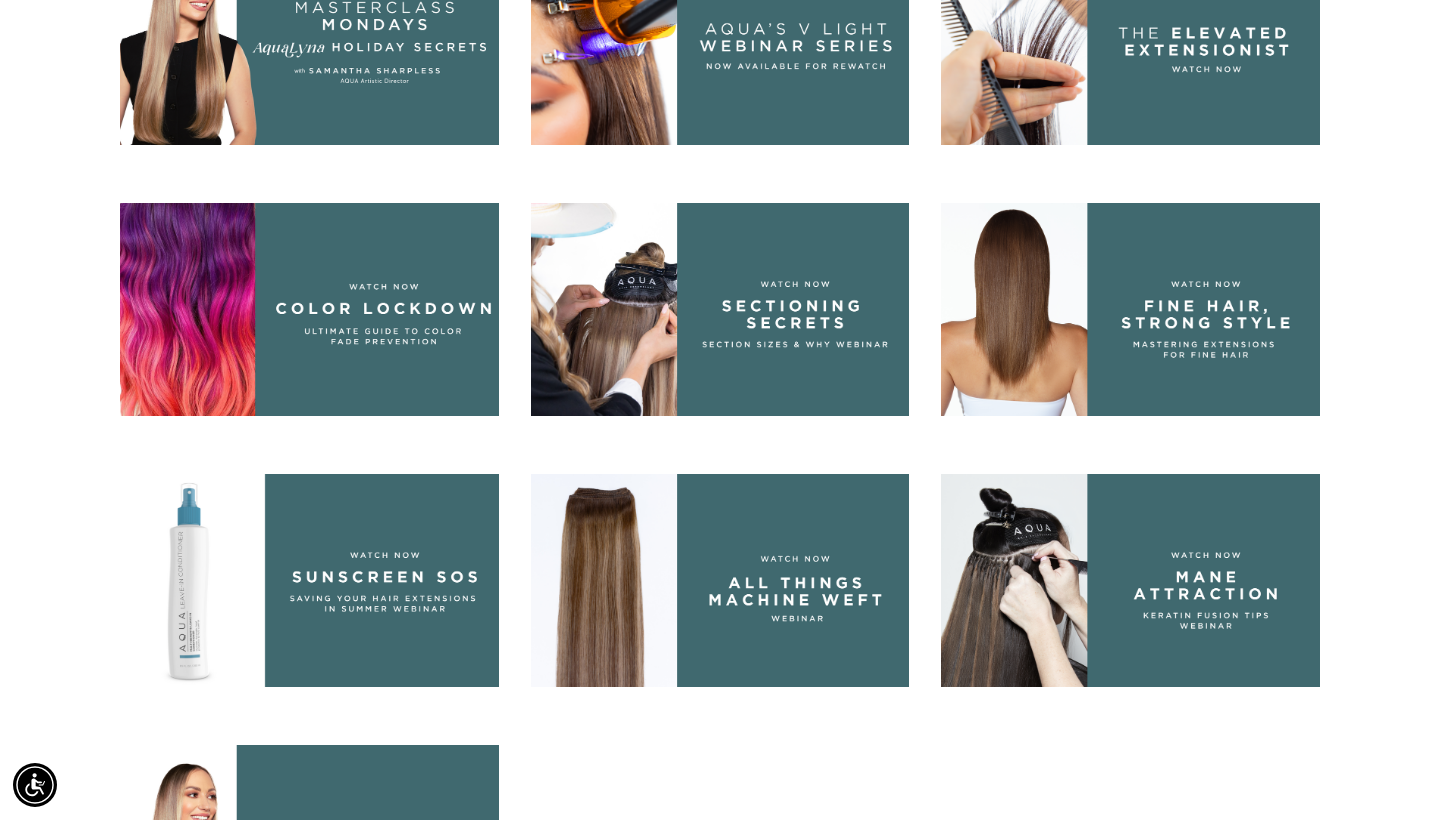 scroll, scrollTop: 1145, scrollLeft: 0, axis: vertical 